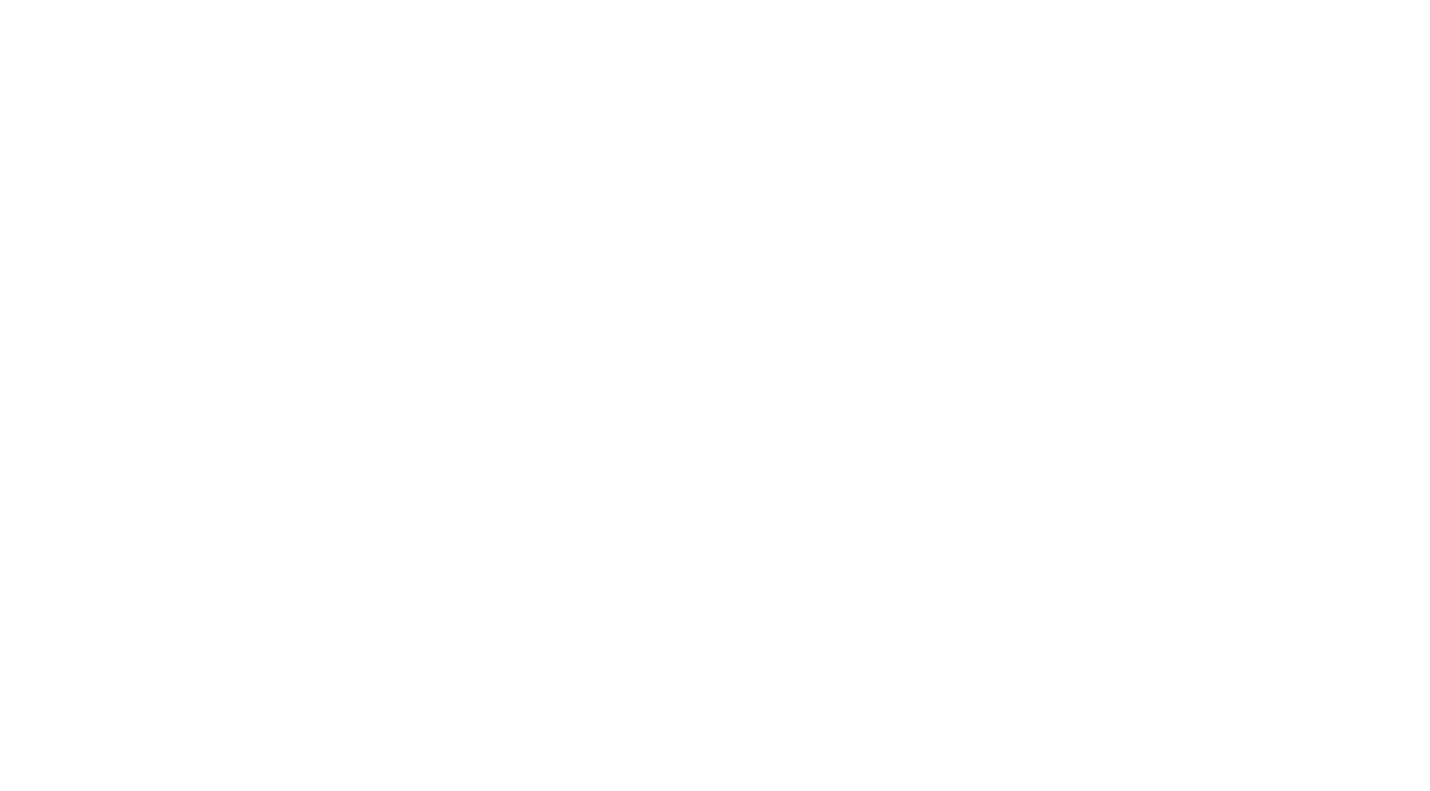 scroll, scrollTop: 0, scrollLeft: 0, axis: both 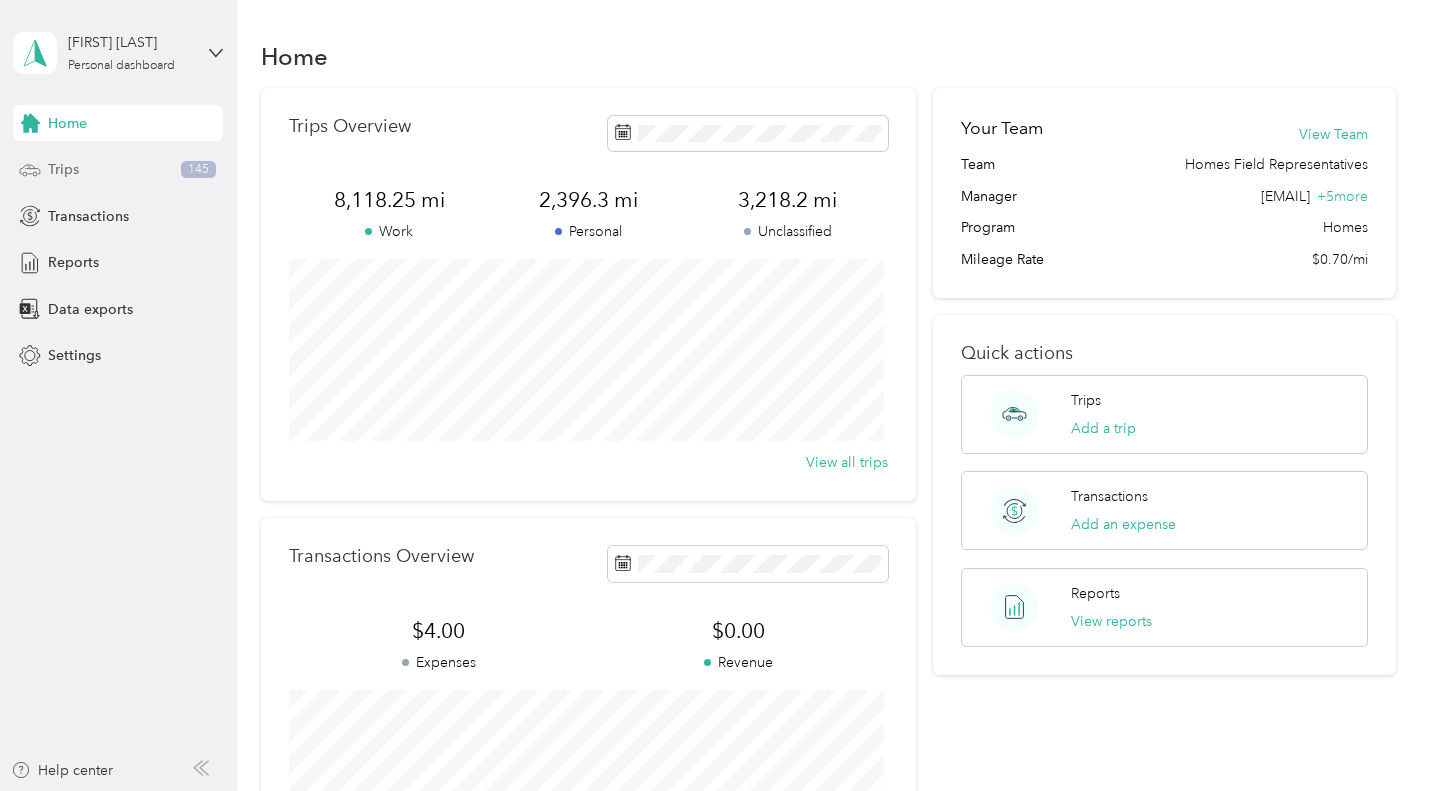 click on "Trips 145" at bounding box center [118, 170] 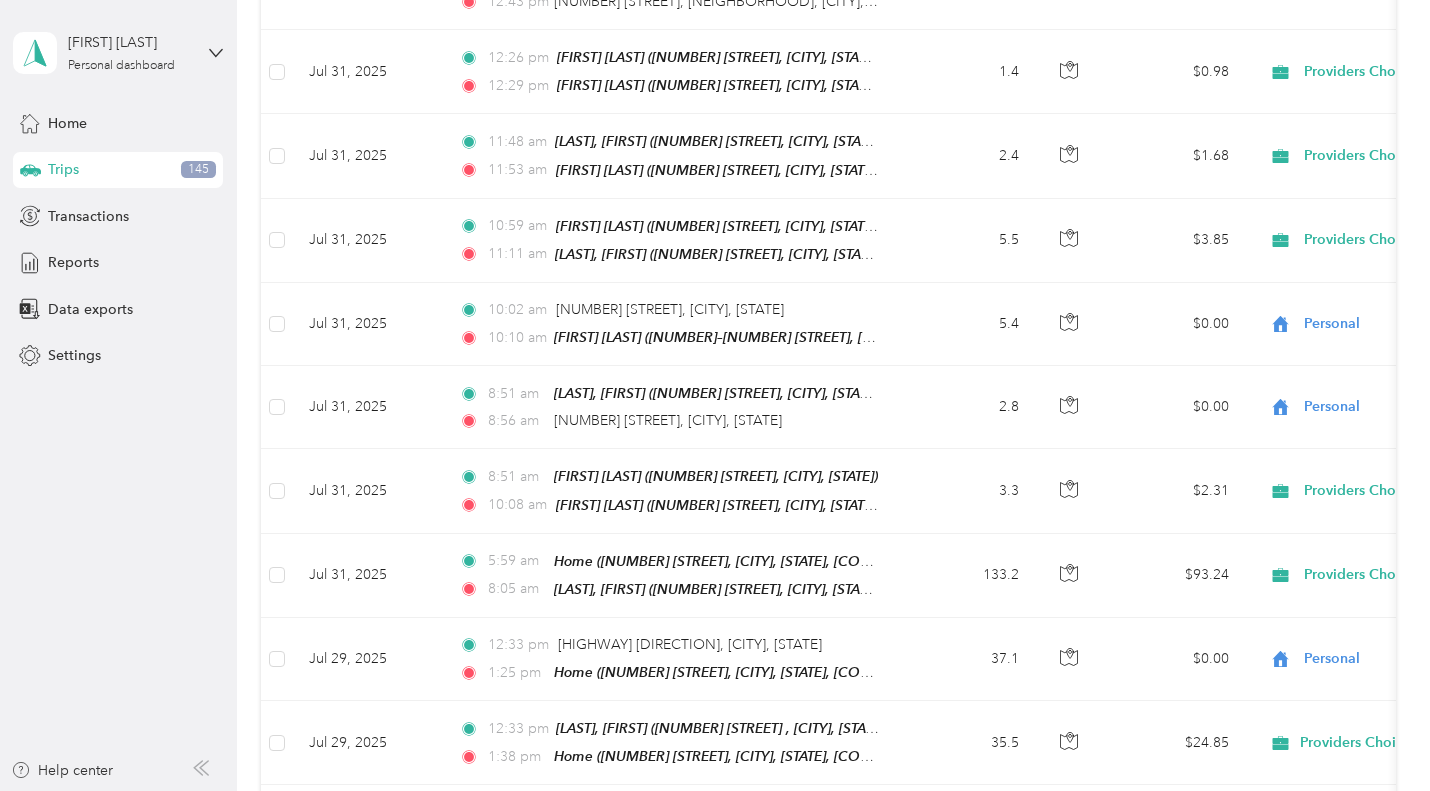 scroll, scrollTop: 1324, scrollLeft: 0, axis: vertical 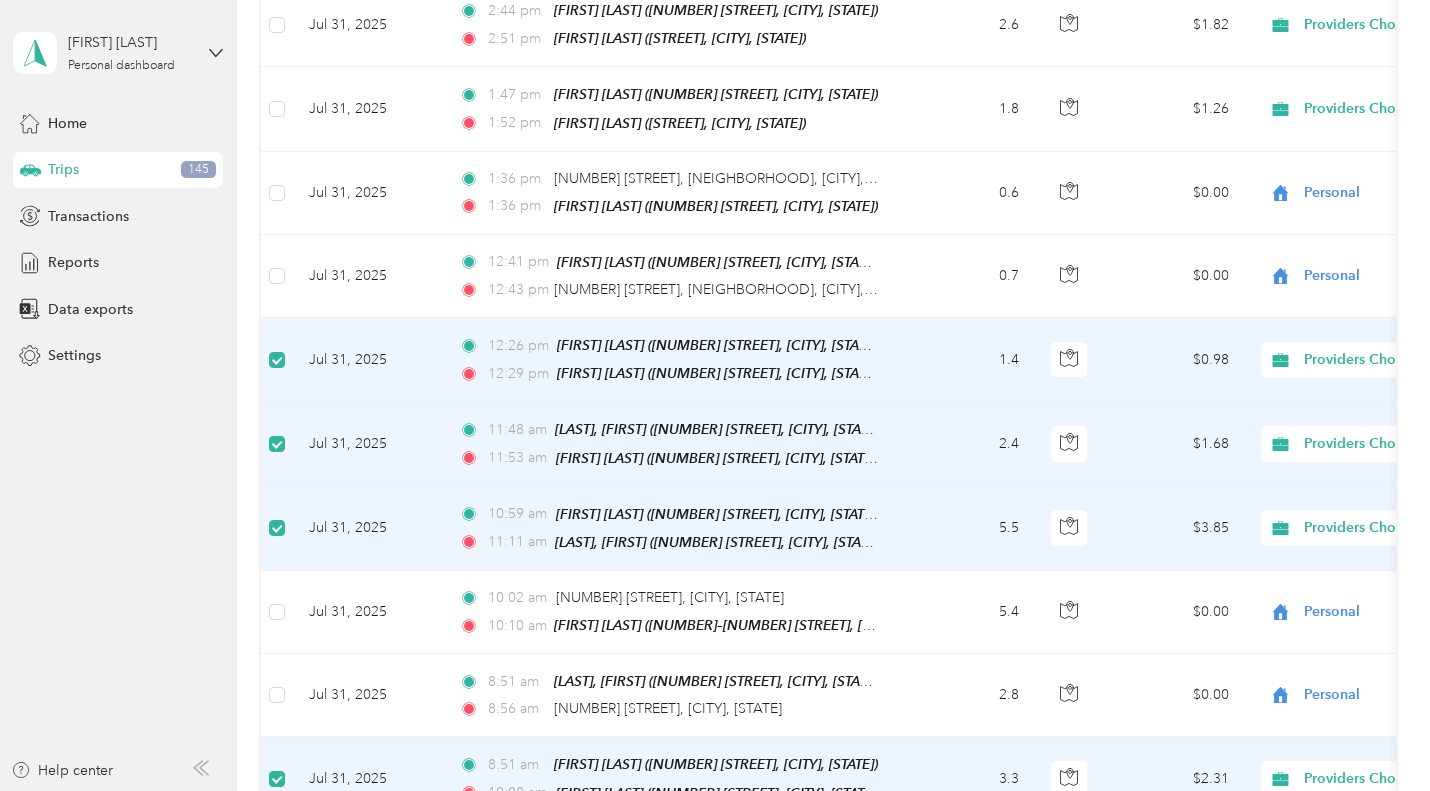 click on "Jul 31, 2025" at bounding box center (368, 360) 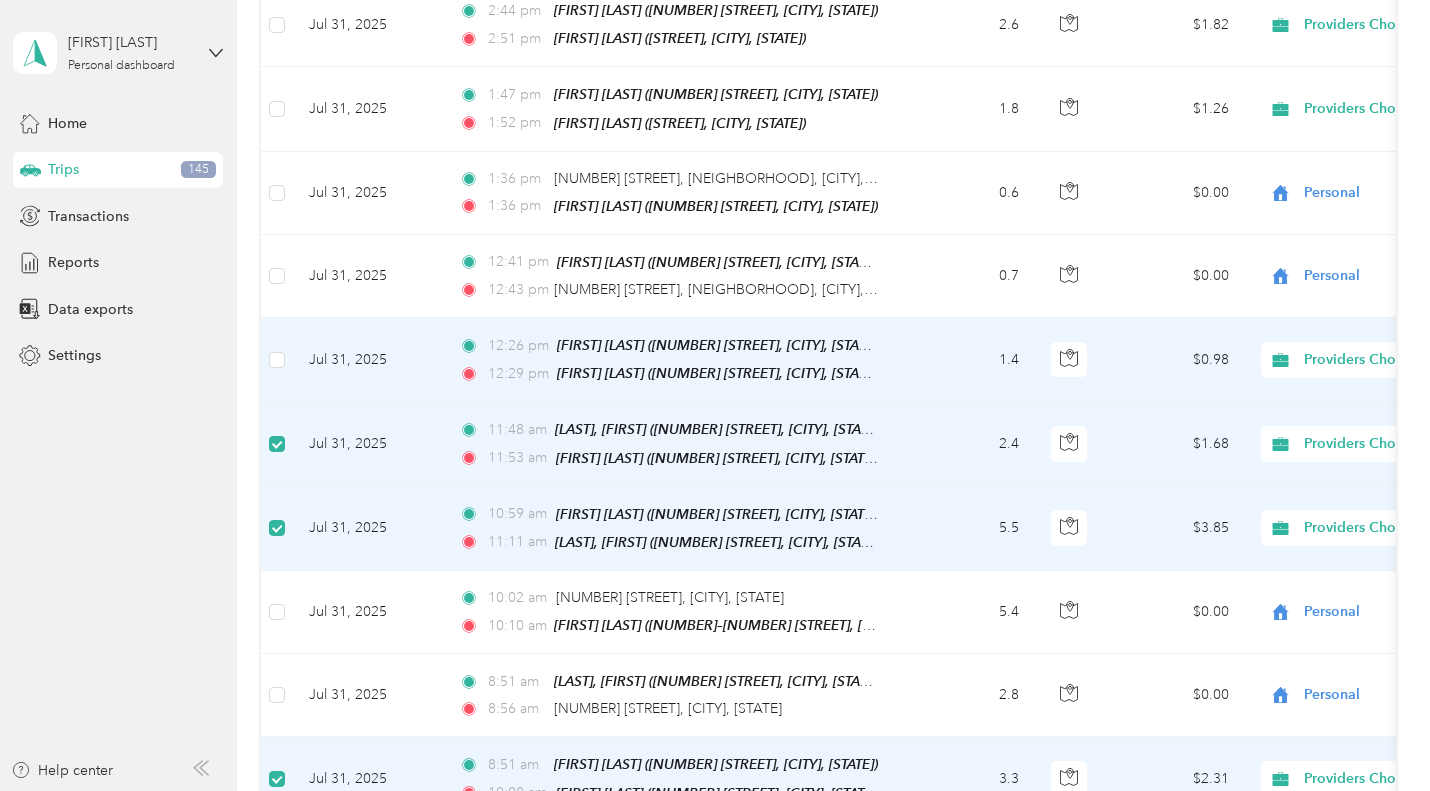 click on "Jul 31, 2025" at bounding box center [368, 360] 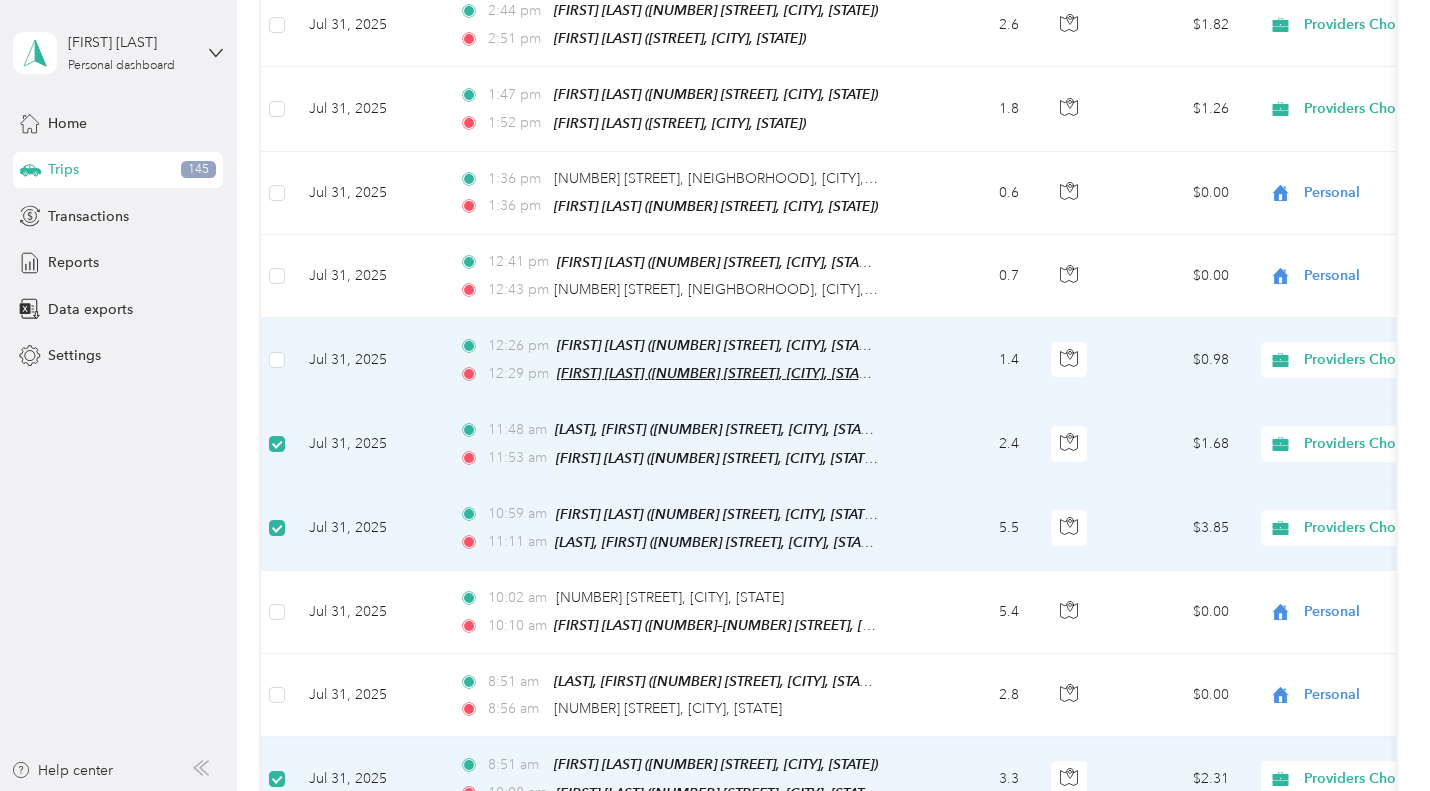 click on "[FIRST] [LAST] ([NUMBER] [STREET], [CITY], [STATE])" at bounding box center [719, 373] 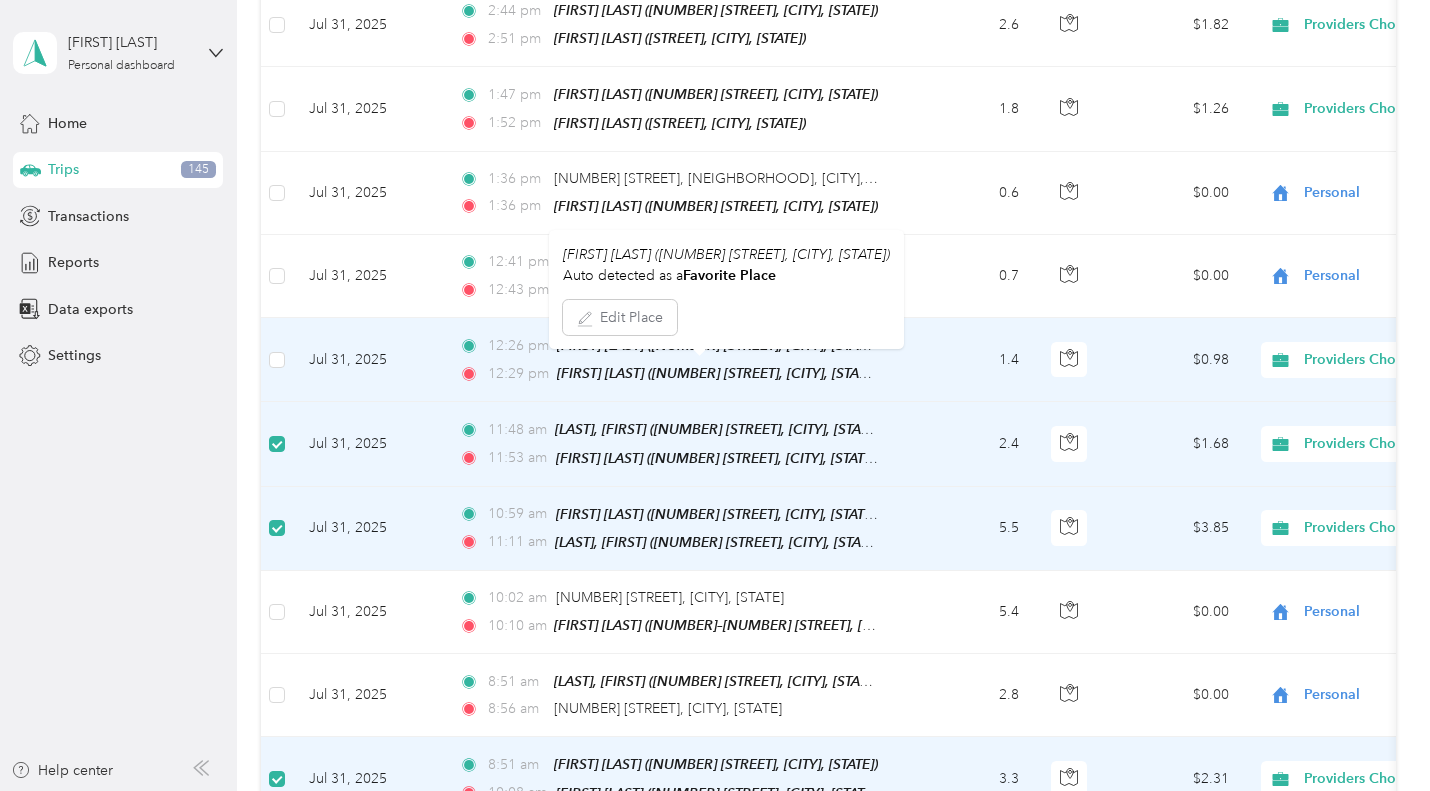 click on "12:29 pm" at bounding box center [518, 374] 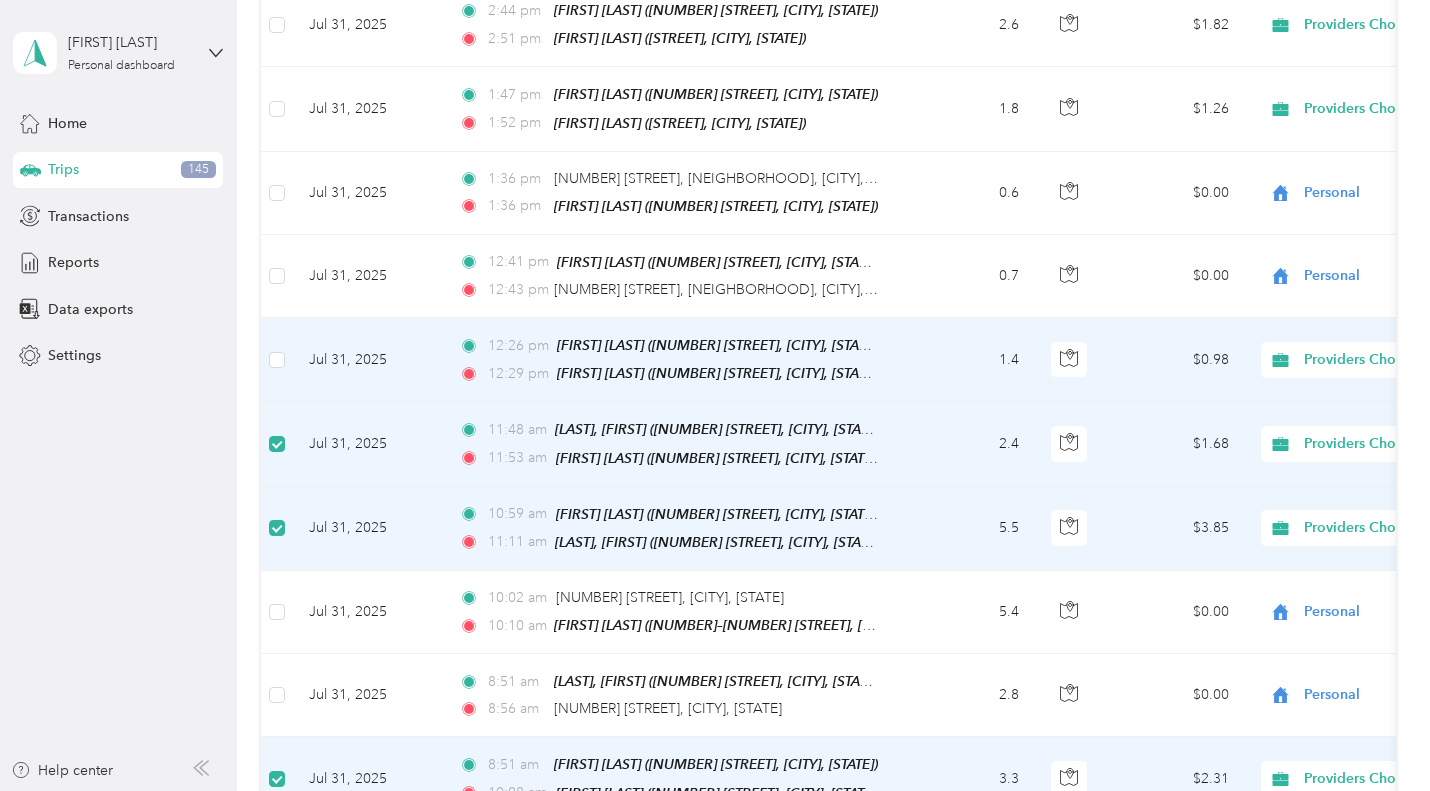 click on "Jul 31, 2025" at bounding box center (368, 360) 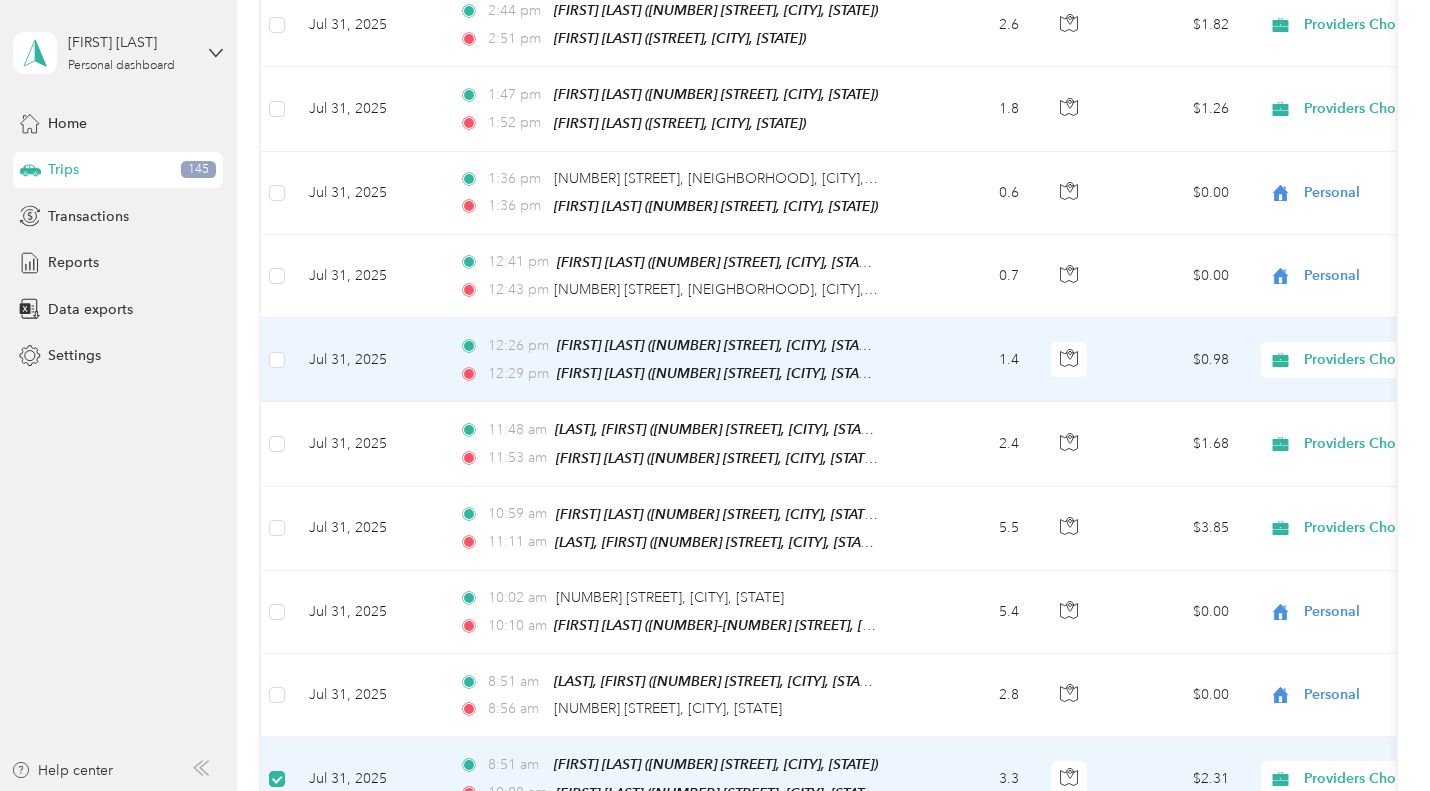 click on "Jul 31, 2025" at bounding box center [368, 360] 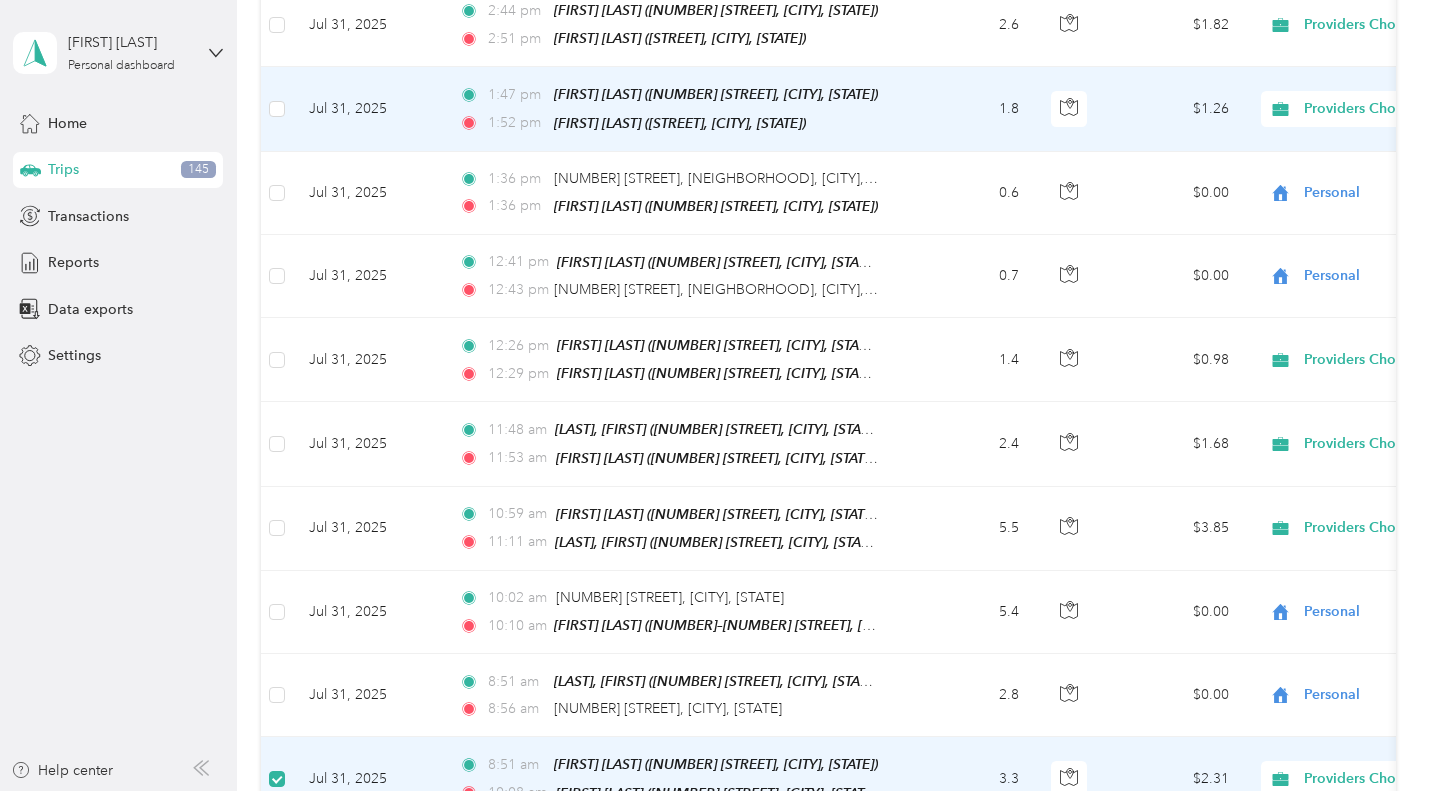click on "Jul 31, 2025" at bounding box center (368, 109) 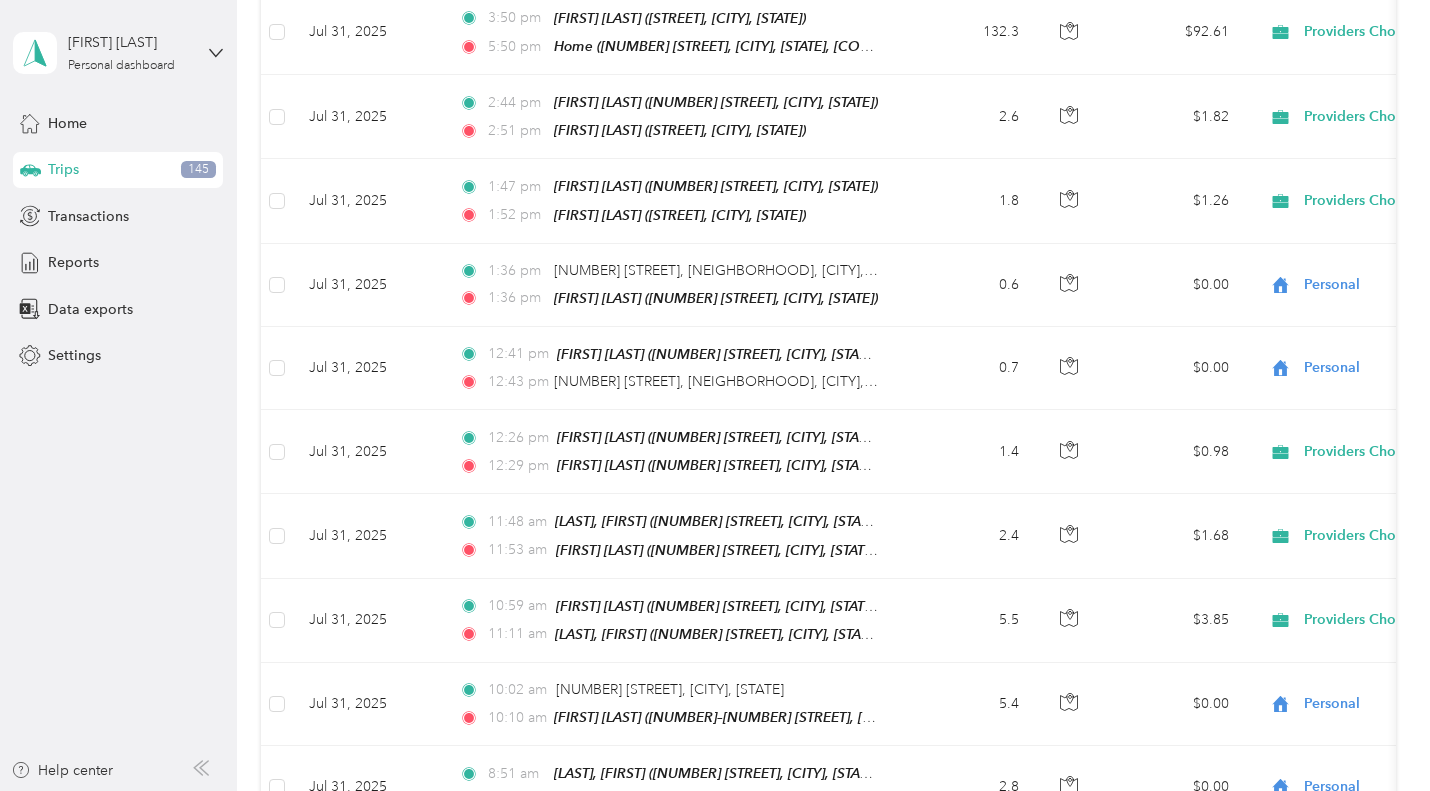 scroll, scrollTop: 939, scrollLeft: 0, axis: vertical 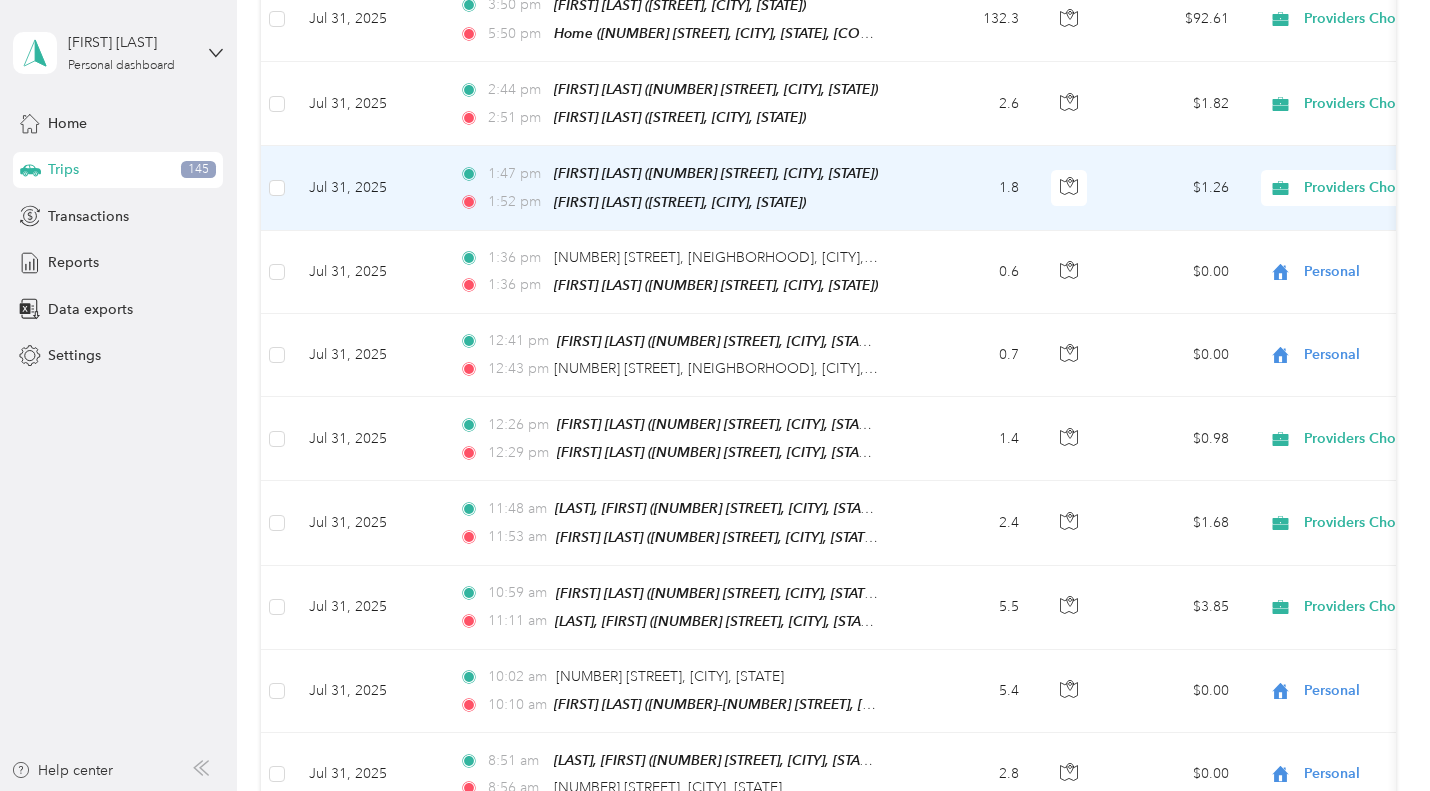 click on "Jul 31, 2025" at bounding box center (368, 188) 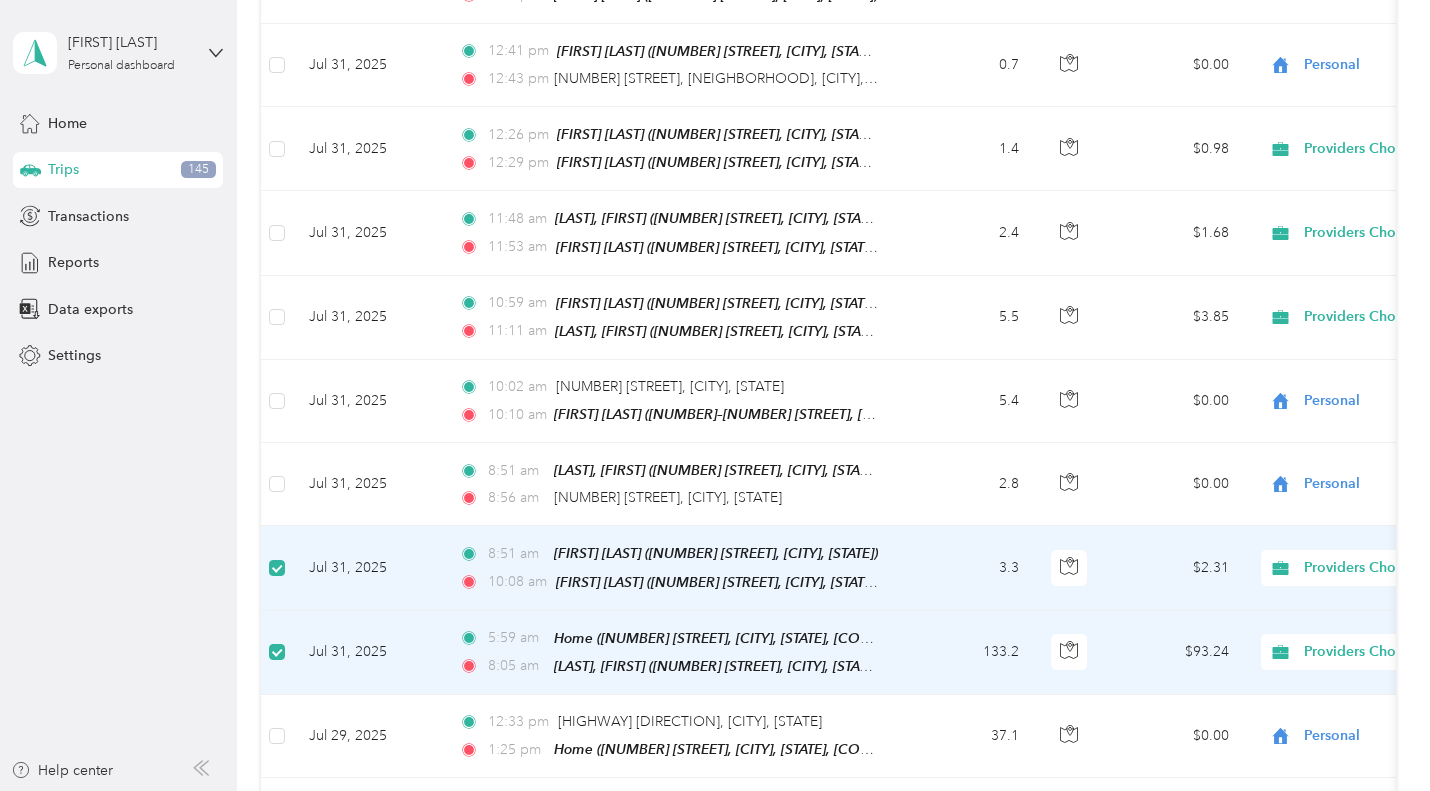 scroll, scrollTop: 1286, scrollLeft: 0, axis: vertical 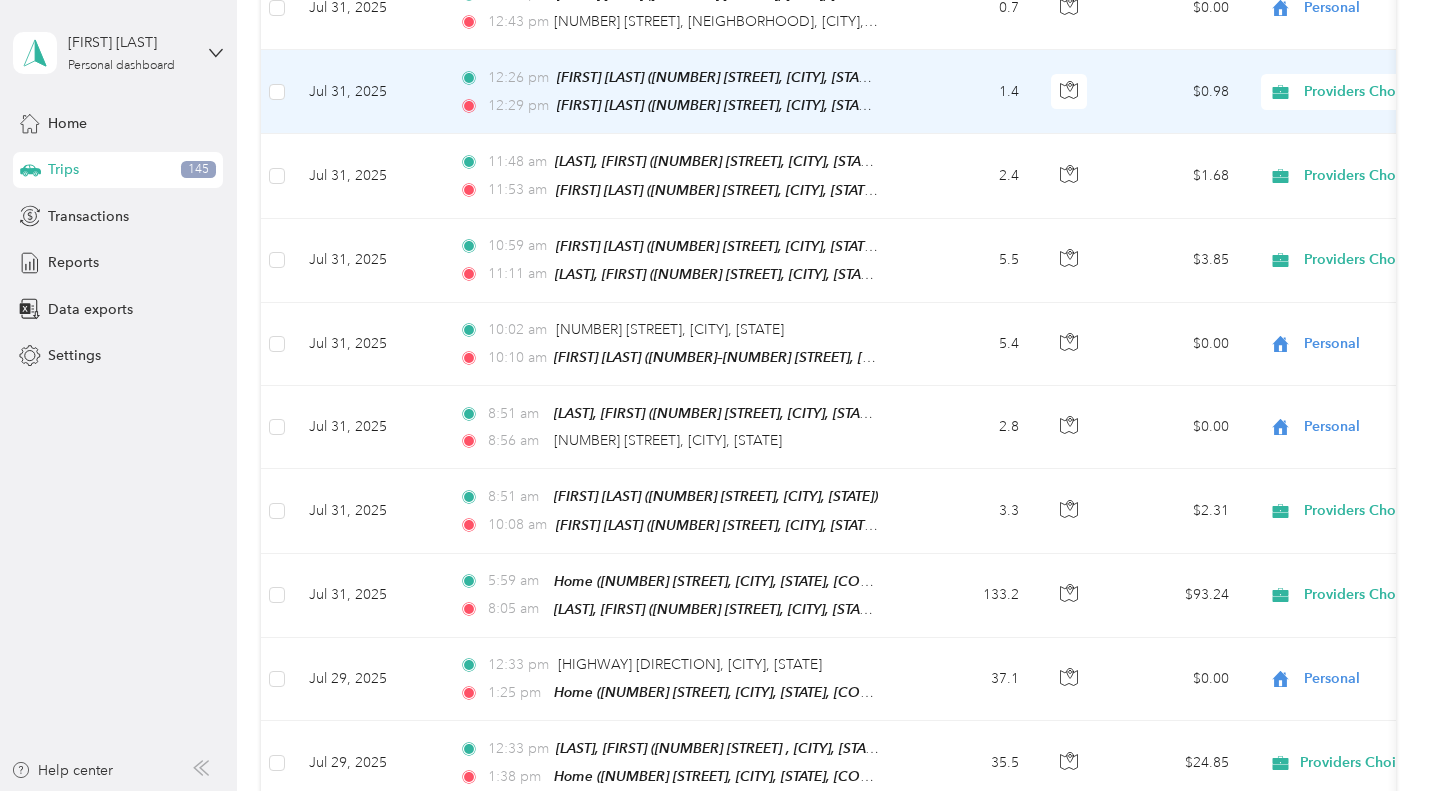 click on "Jul 31, 2025" at bounding box center (368, 92) 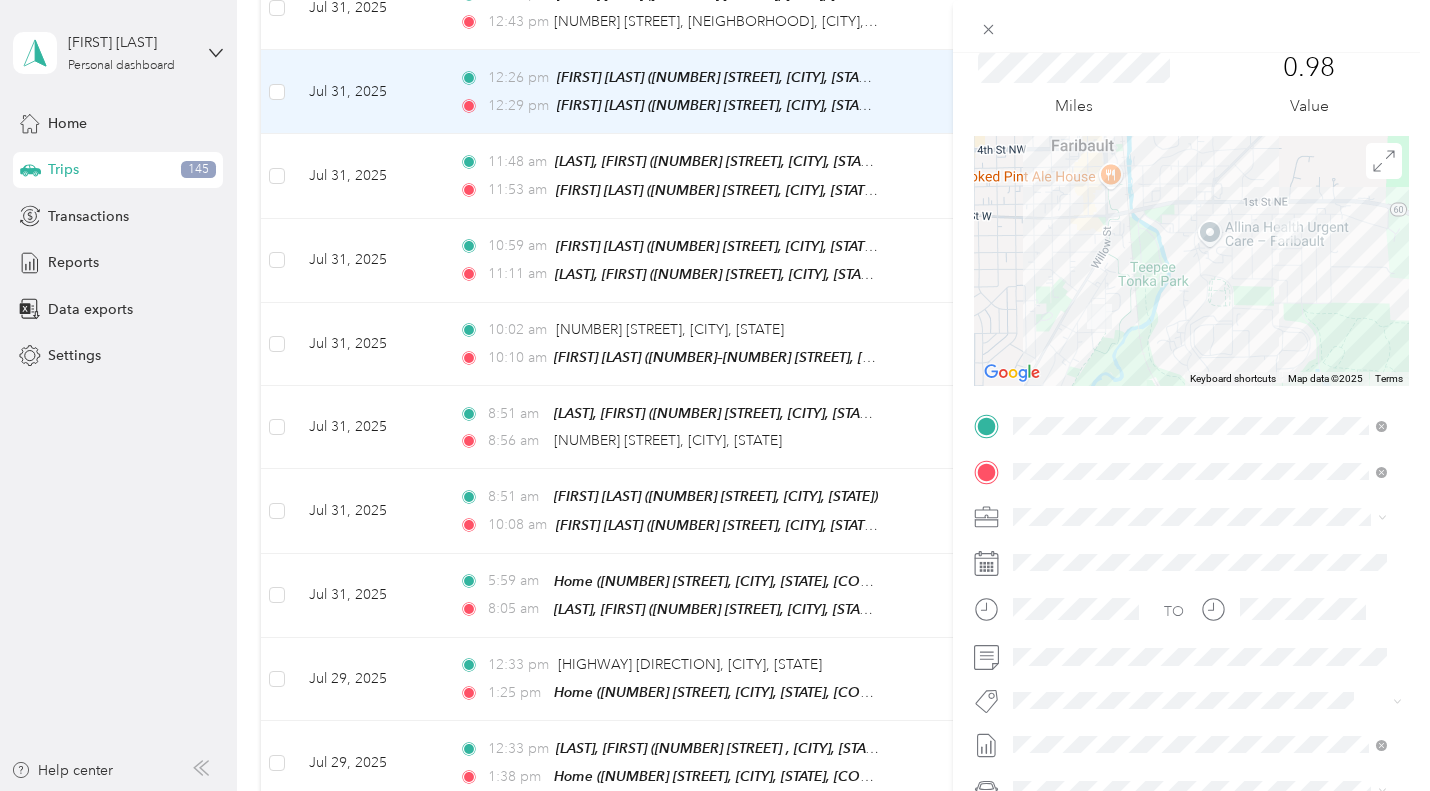 scroll, scrollTop: 87, scrollLeft: 0, axis: vertical 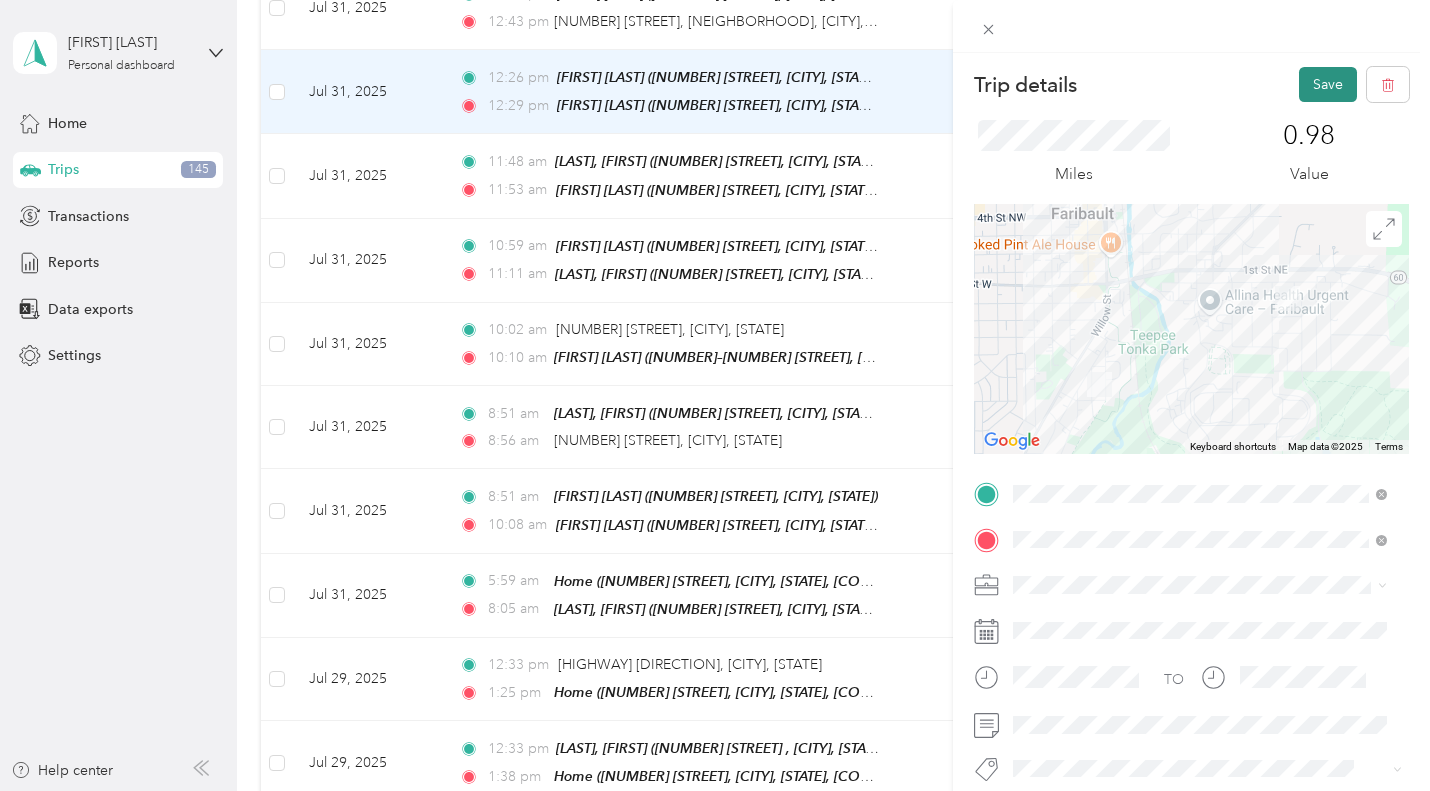 click on "Save" at bounding box center (1328, 84) 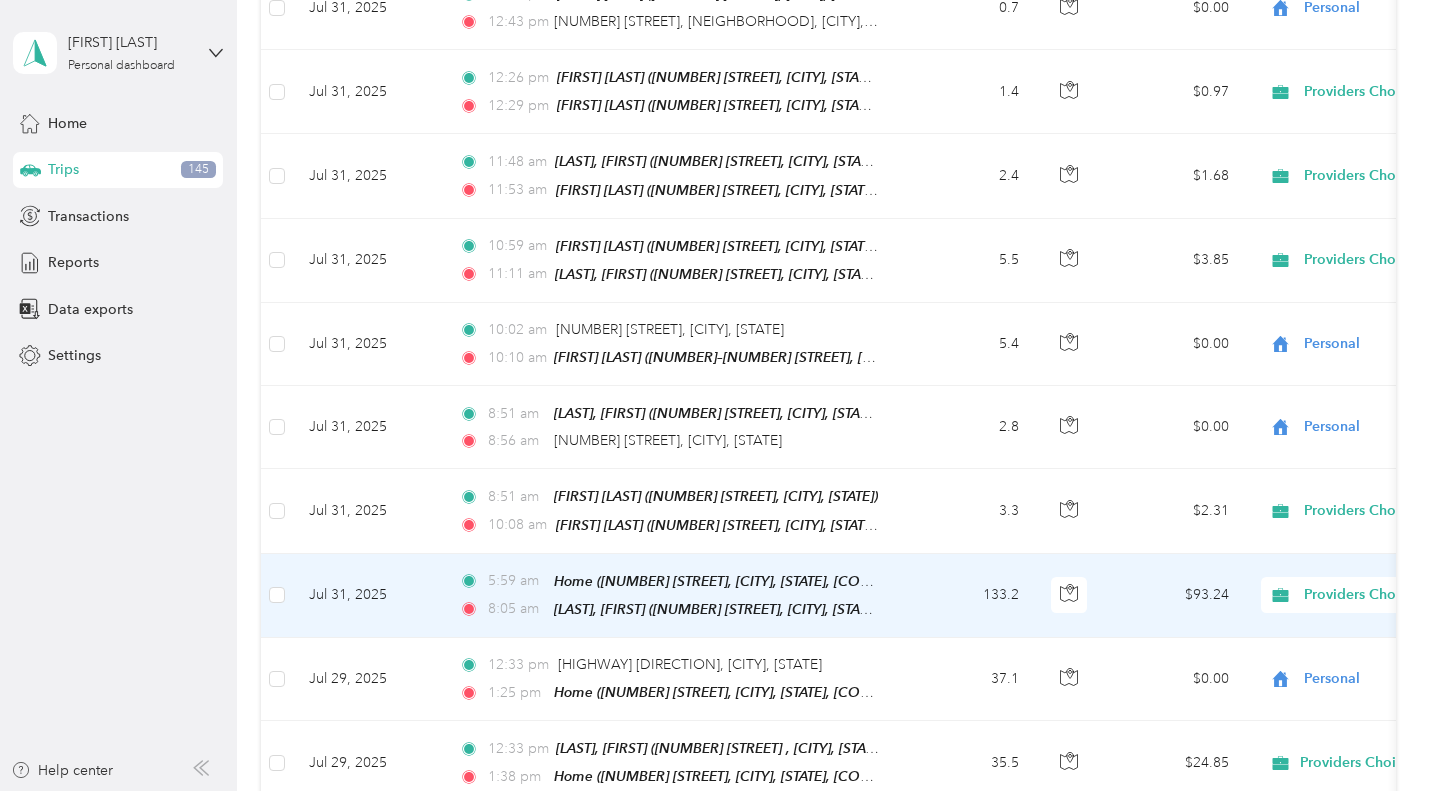 scroll, scrollTop: 1286, scrollLeft: 0, axis: vertical 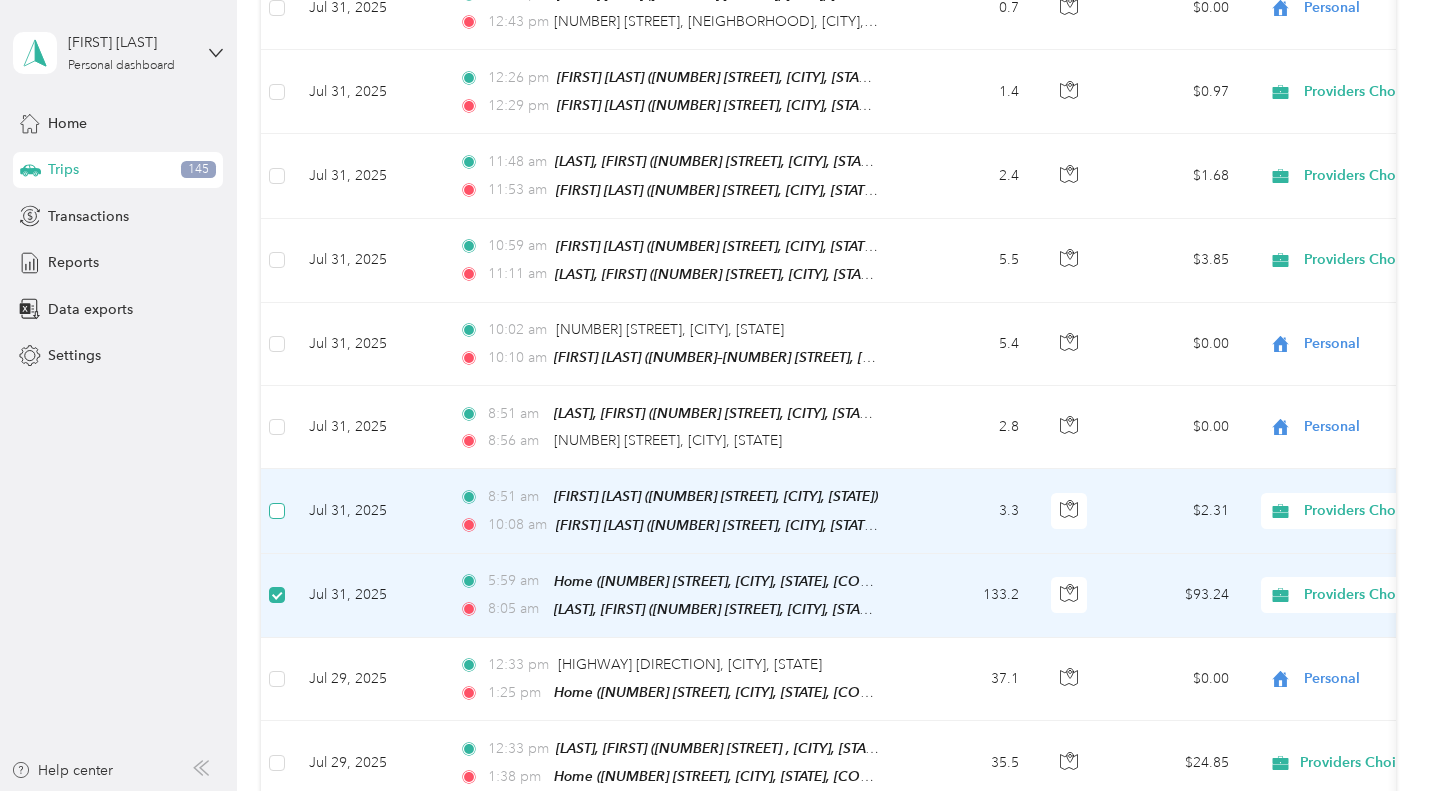 click at bounding box center [277, 511] 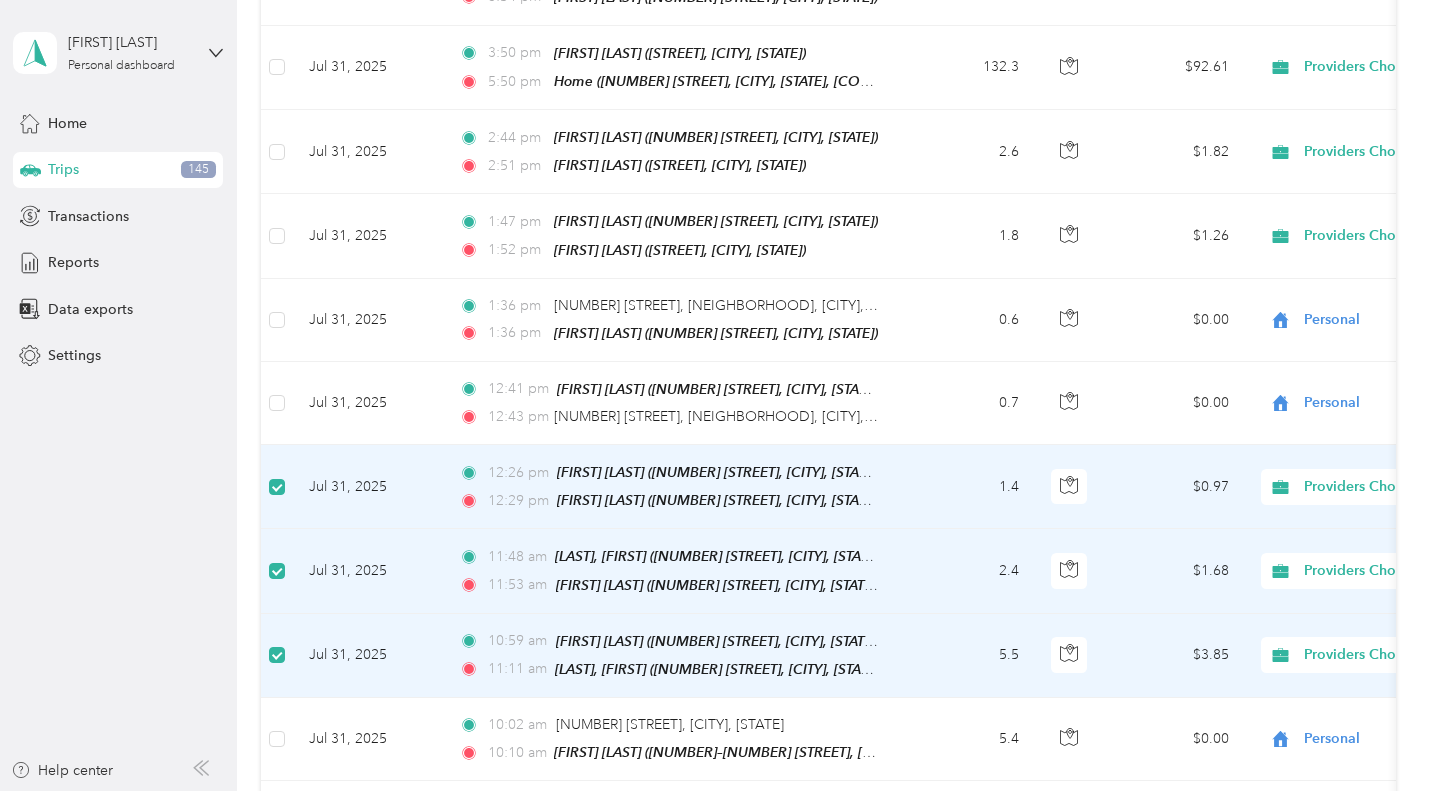 scroll, scrollTop: 854, scrollLeft: 0, axis: vertical 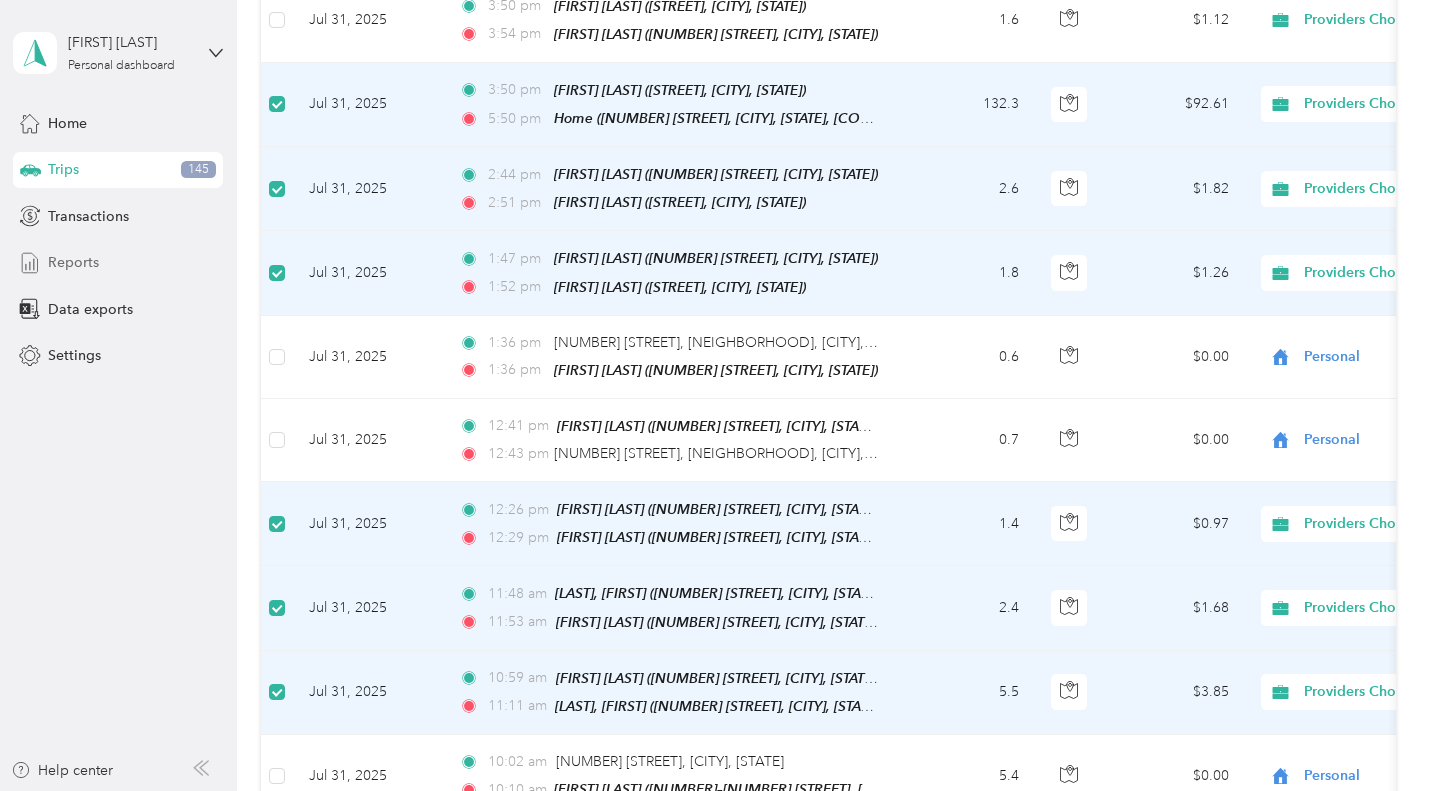 click on "Reports" at bounding box center [118, 263] 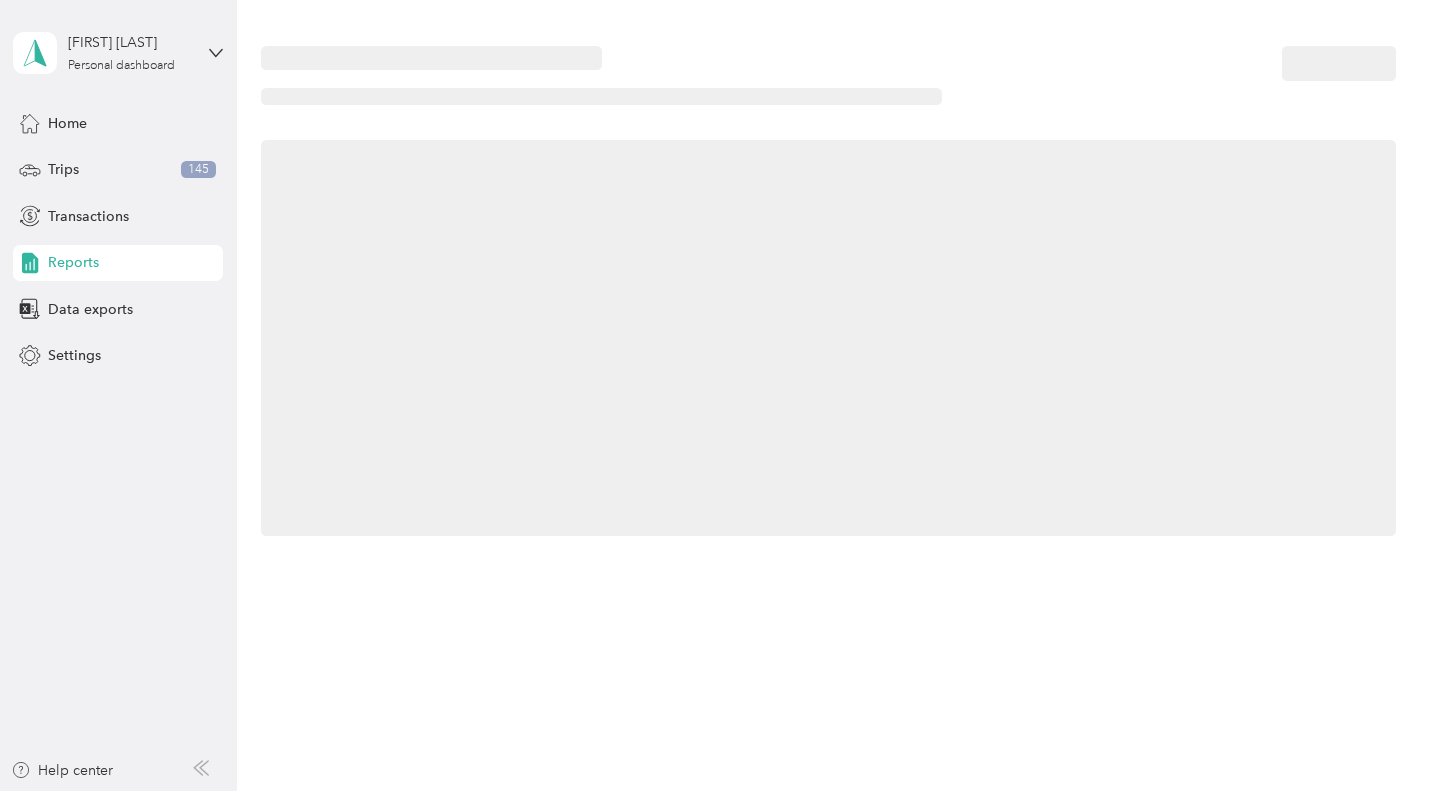 scroll, scrollTop: 0, scrollLeft: 0, axis: both 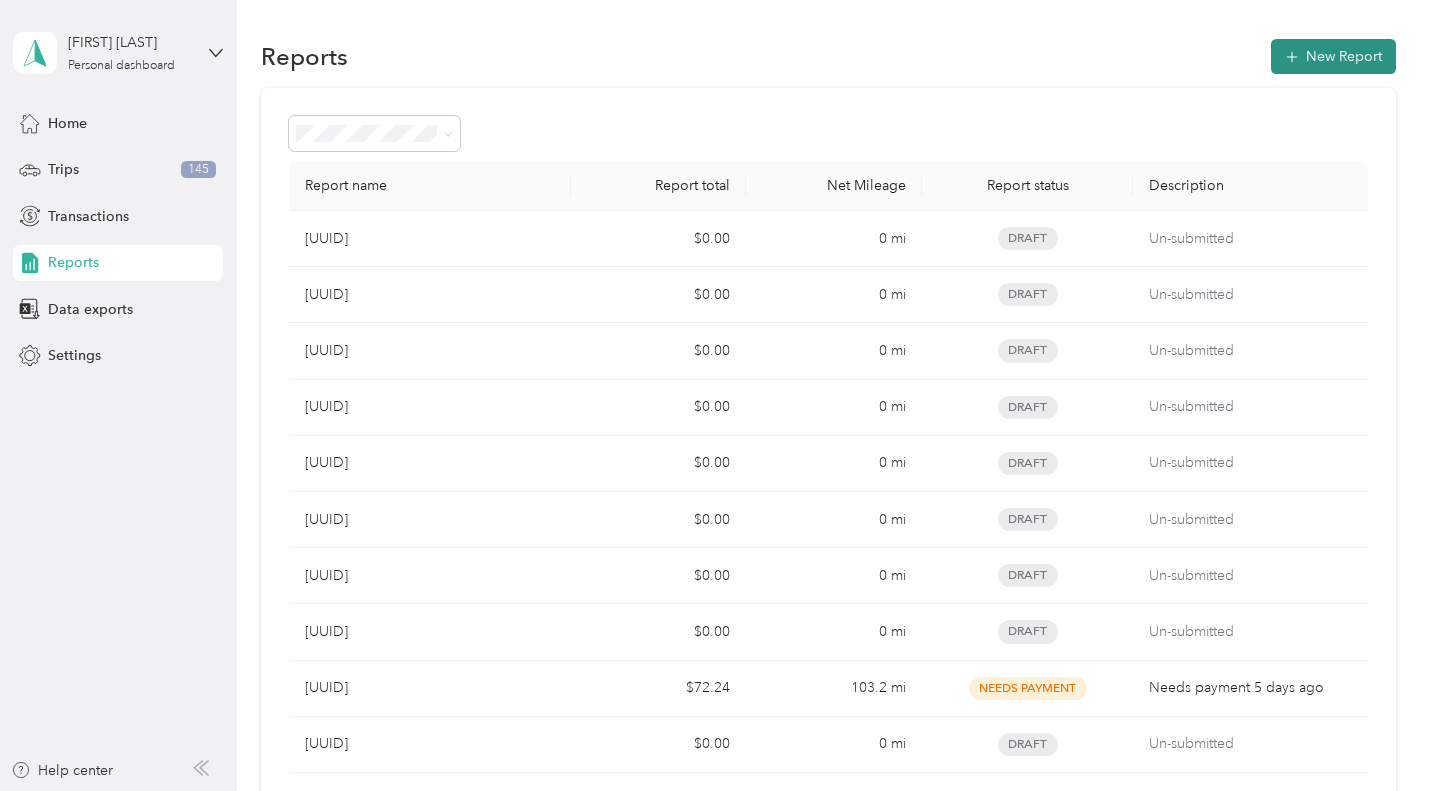 click on "New Report" at bounding box center (1333, 56) 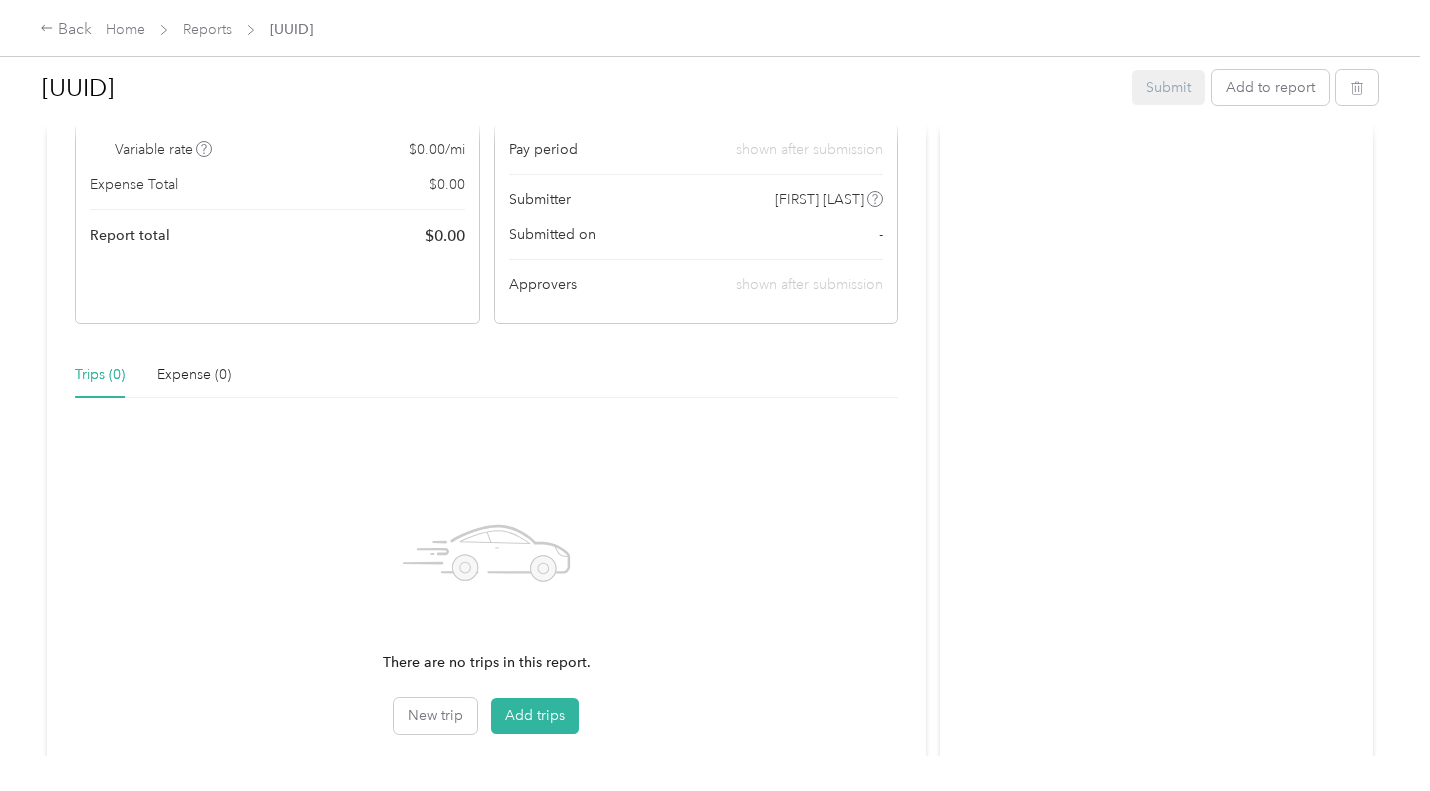scroll, scrollTop: 245, scrollLeft: 0, axis: vertical 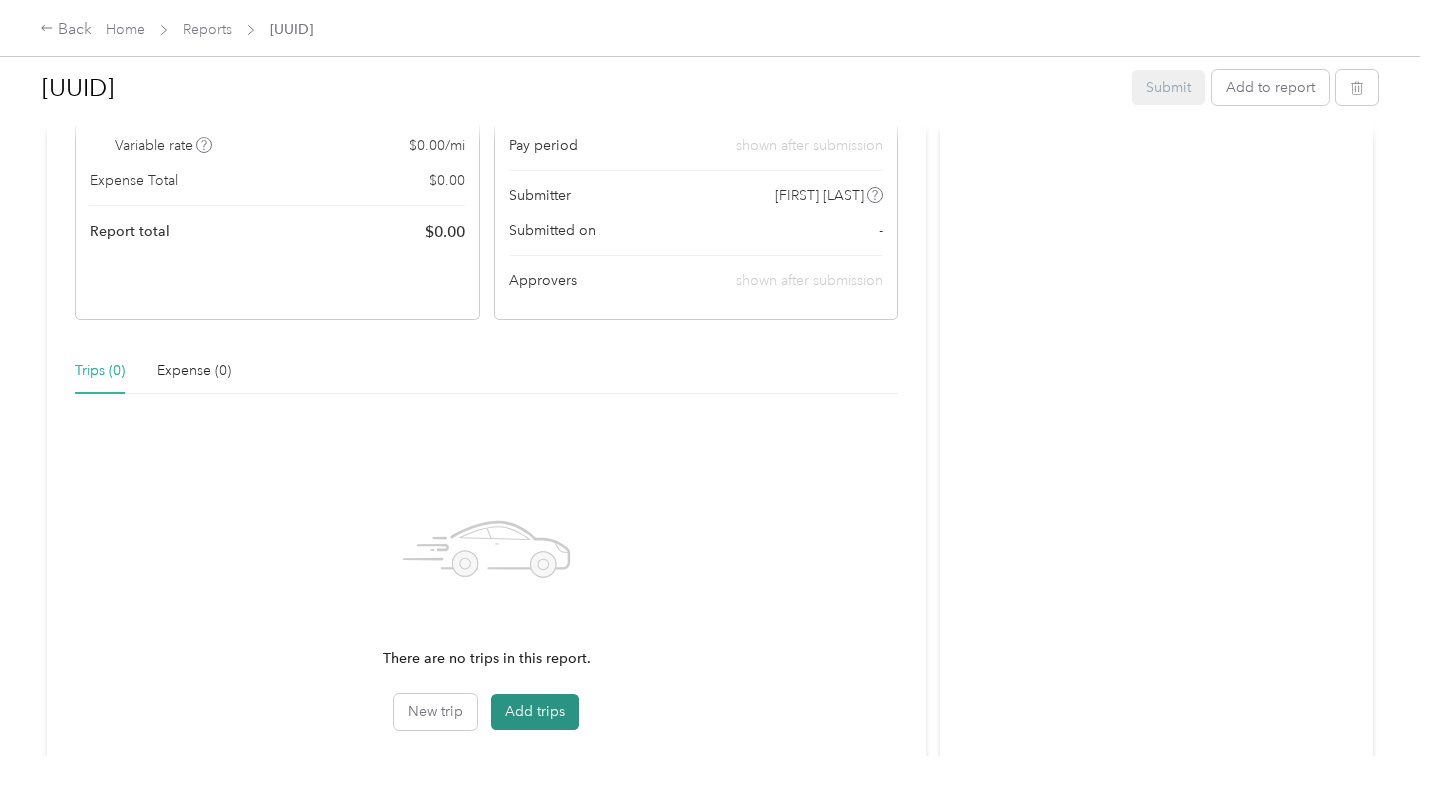 click on "Add trips" at bounding box center (535, 712) 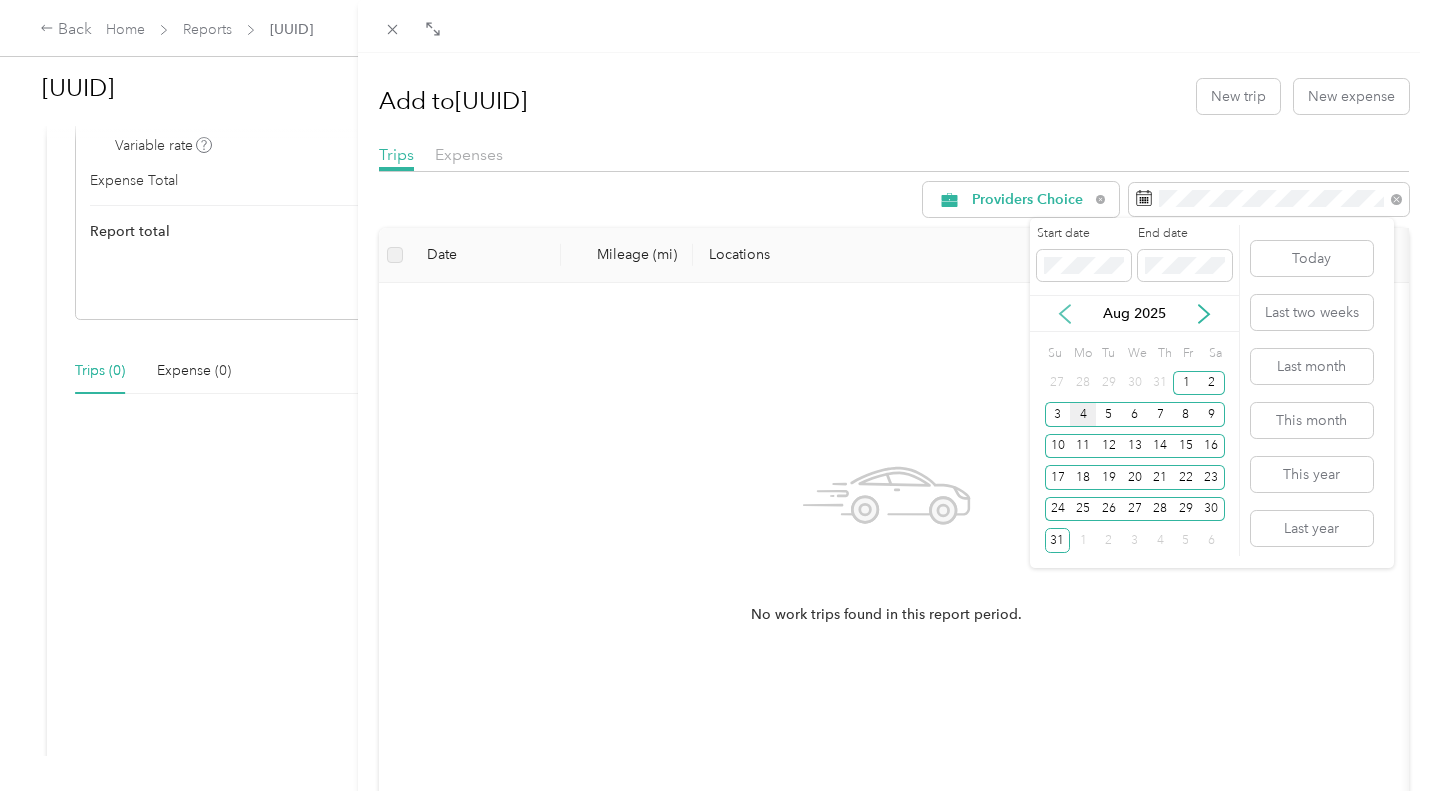 click 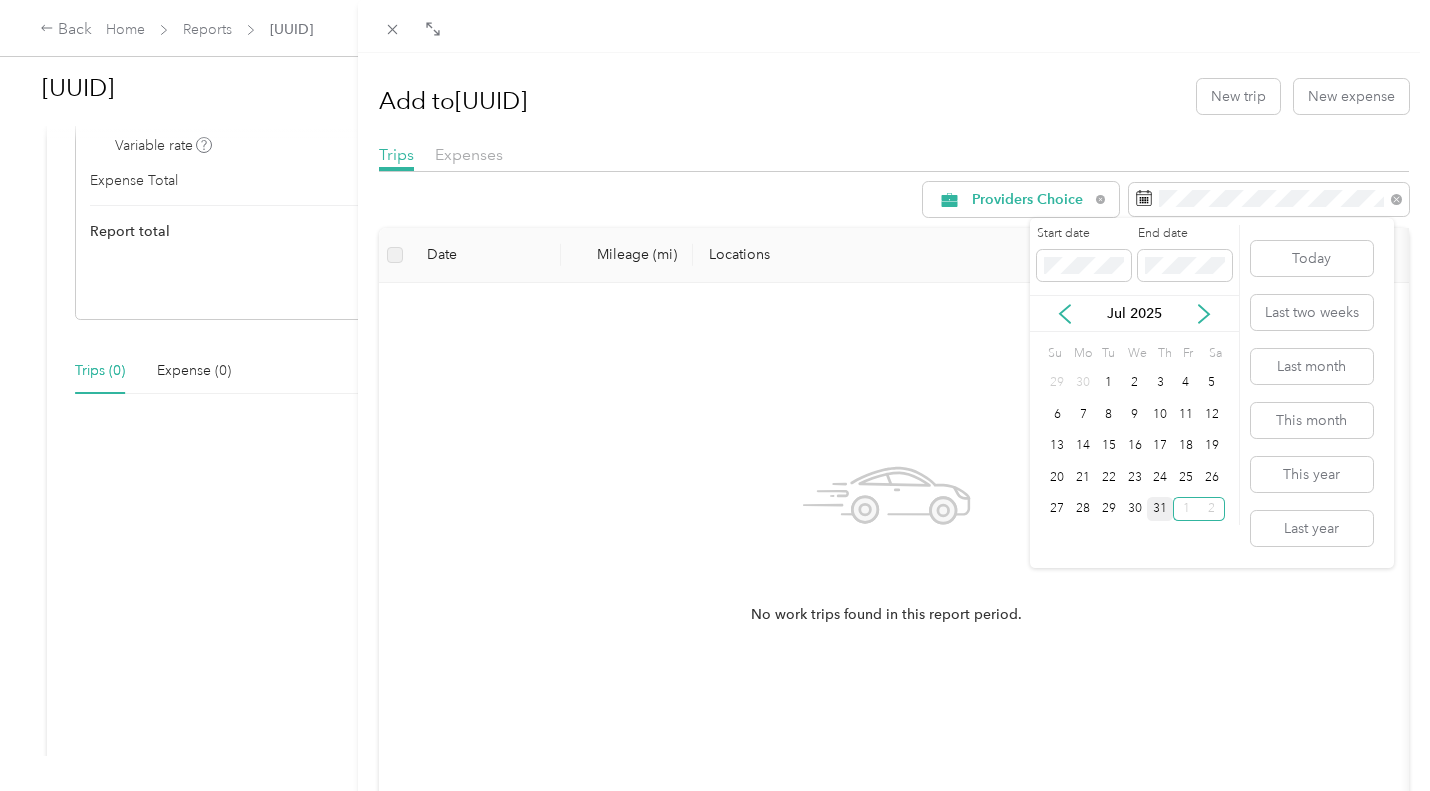 click on "31" at bounding box center [1160, 509] 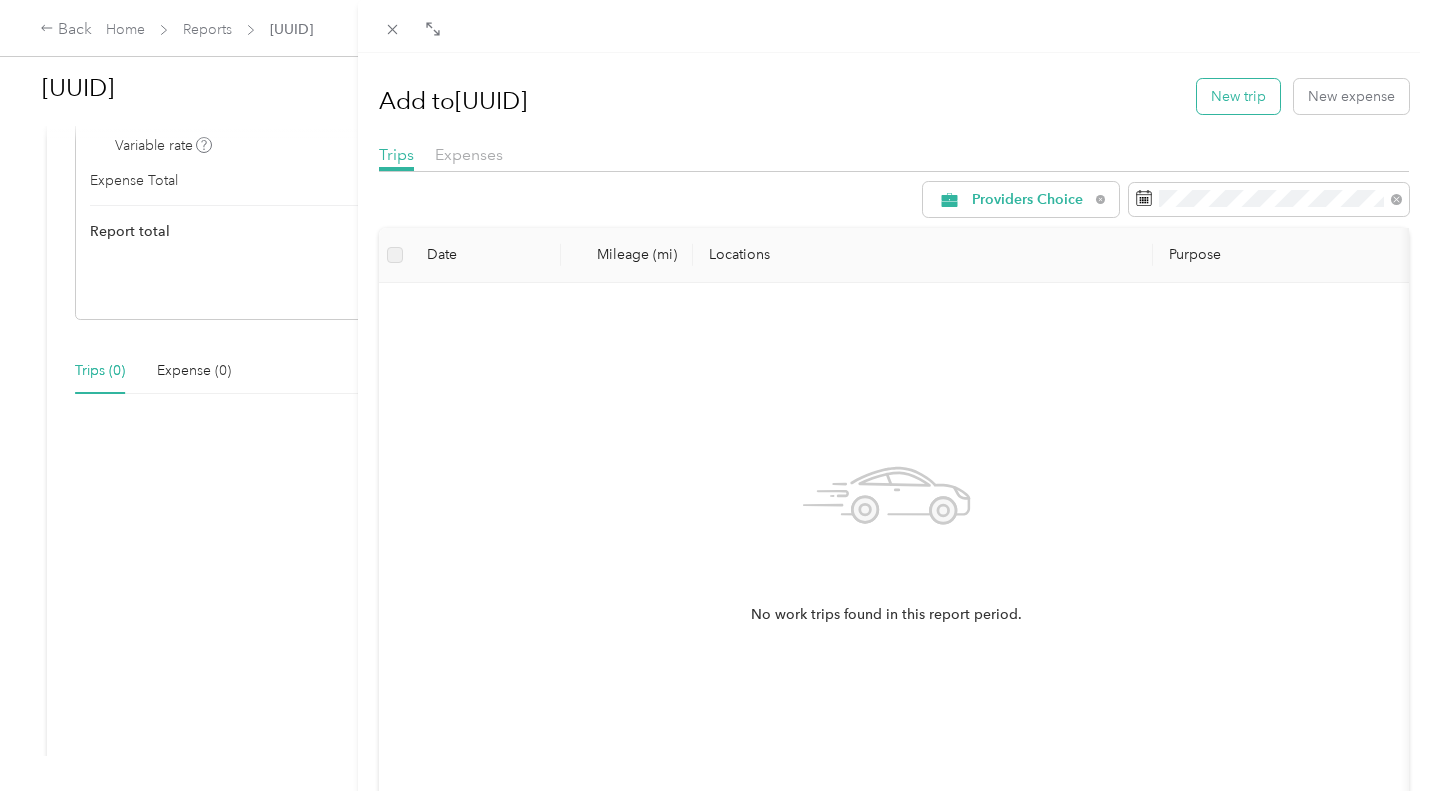click on "New trip" at bounding box center [1238, 96] 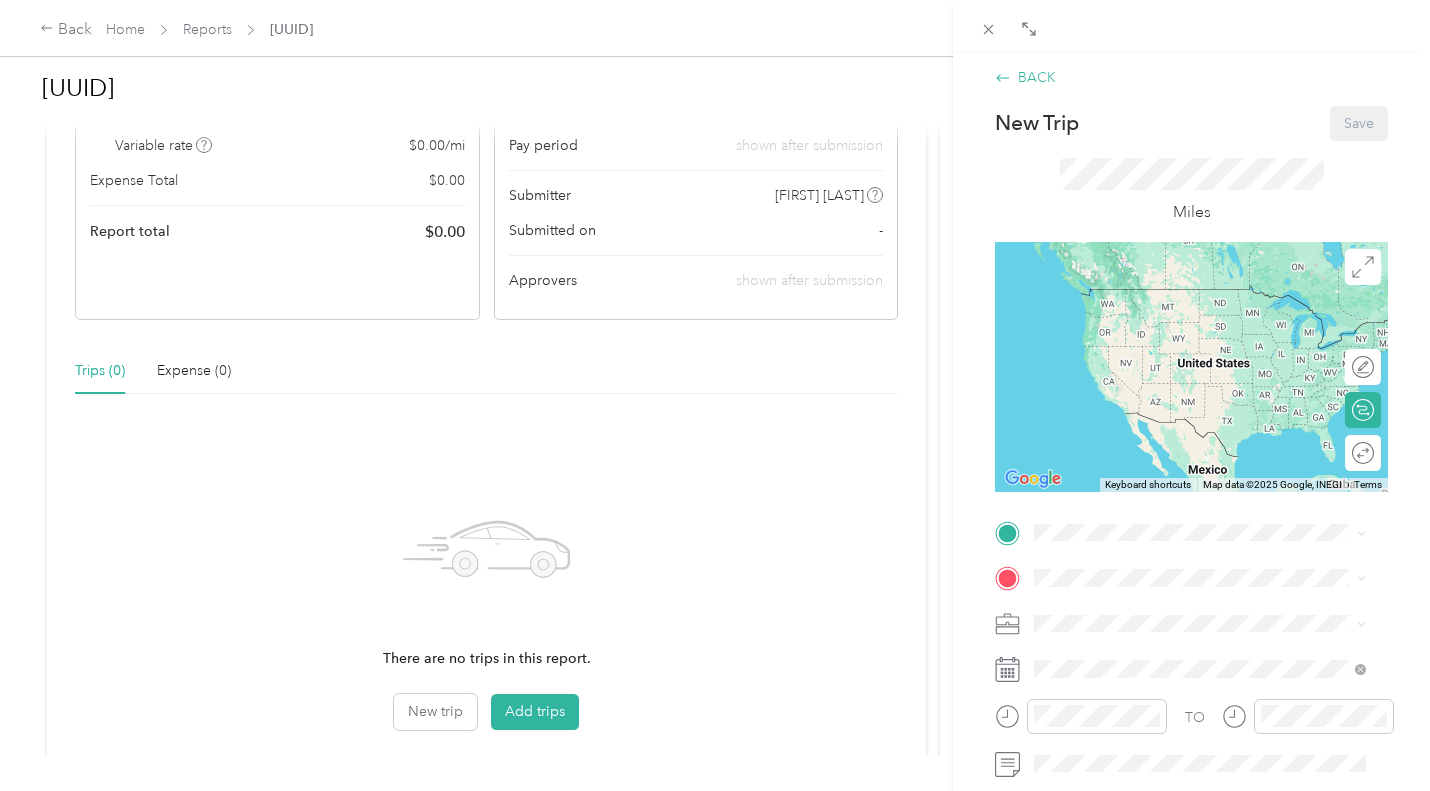 click 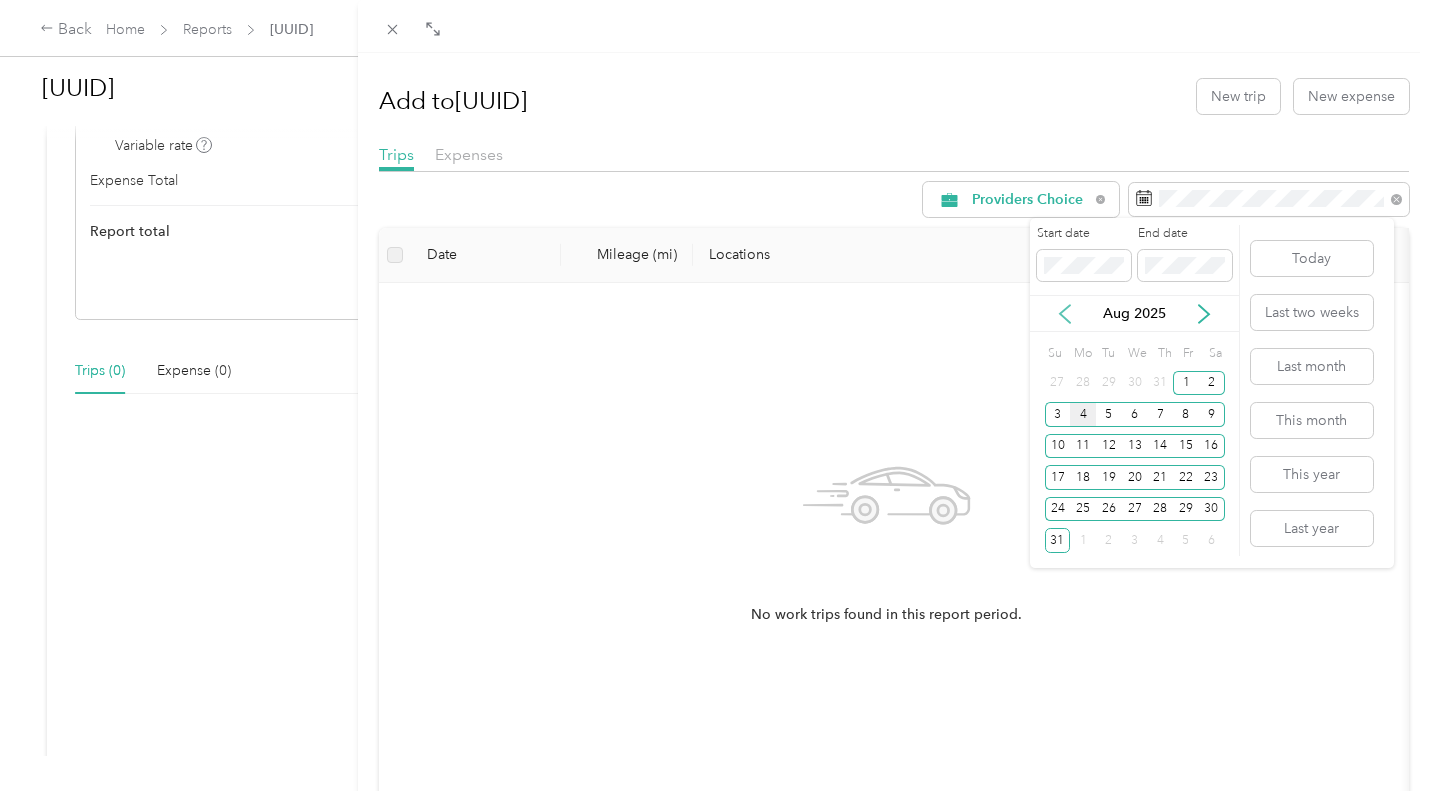 click 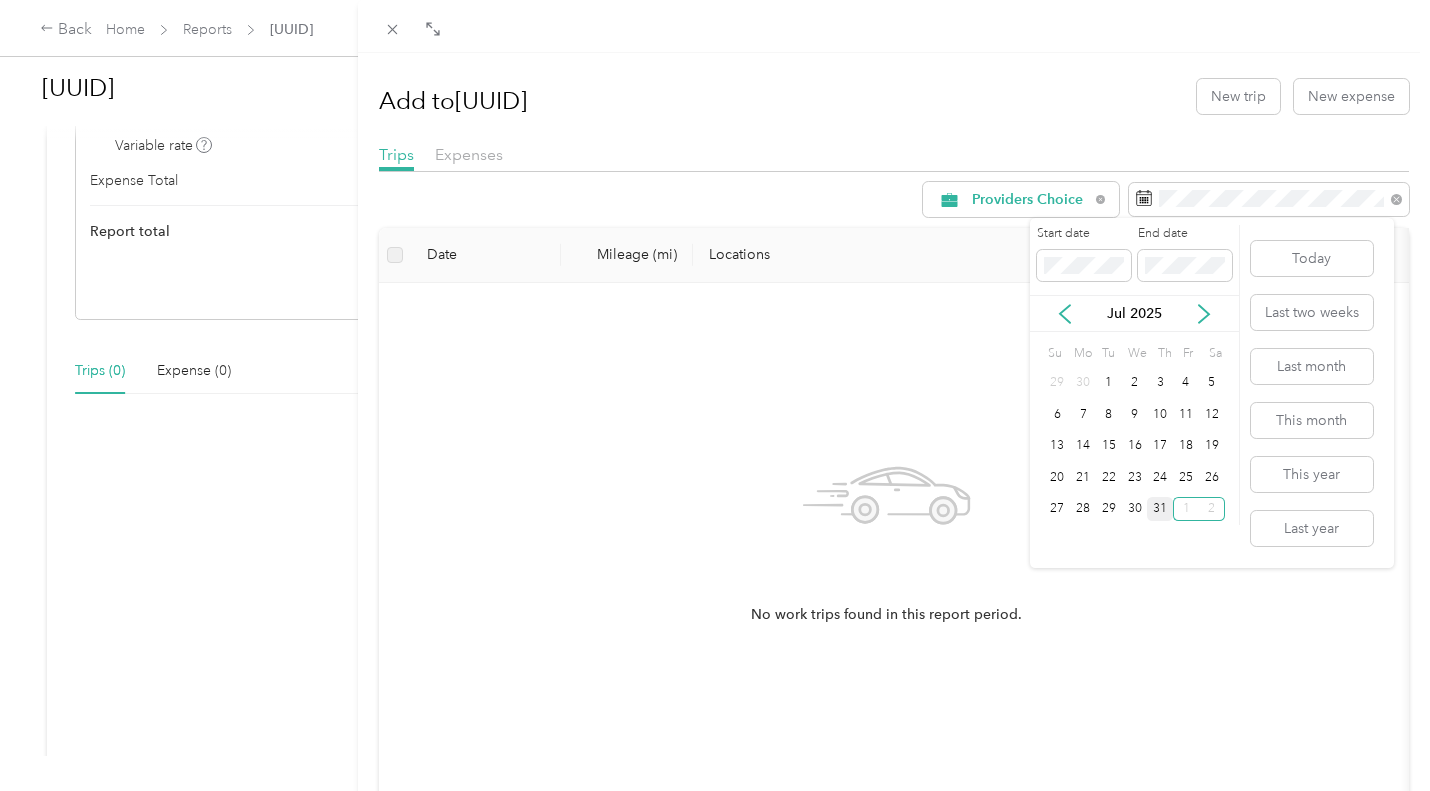 click on "31" at bounding box center [1160, 509] 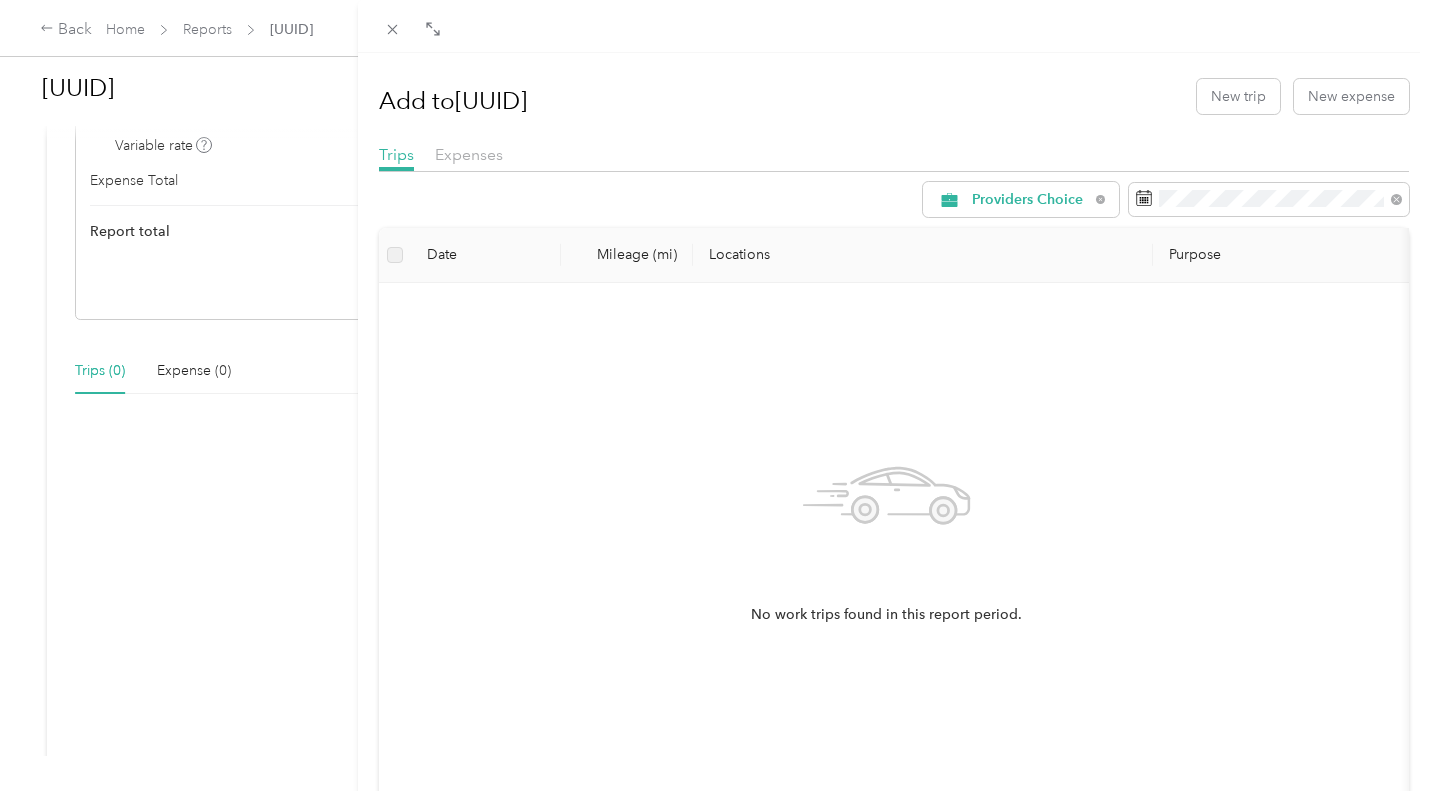 click on "No work trips found in this report period." at bounding box center (887, 537) 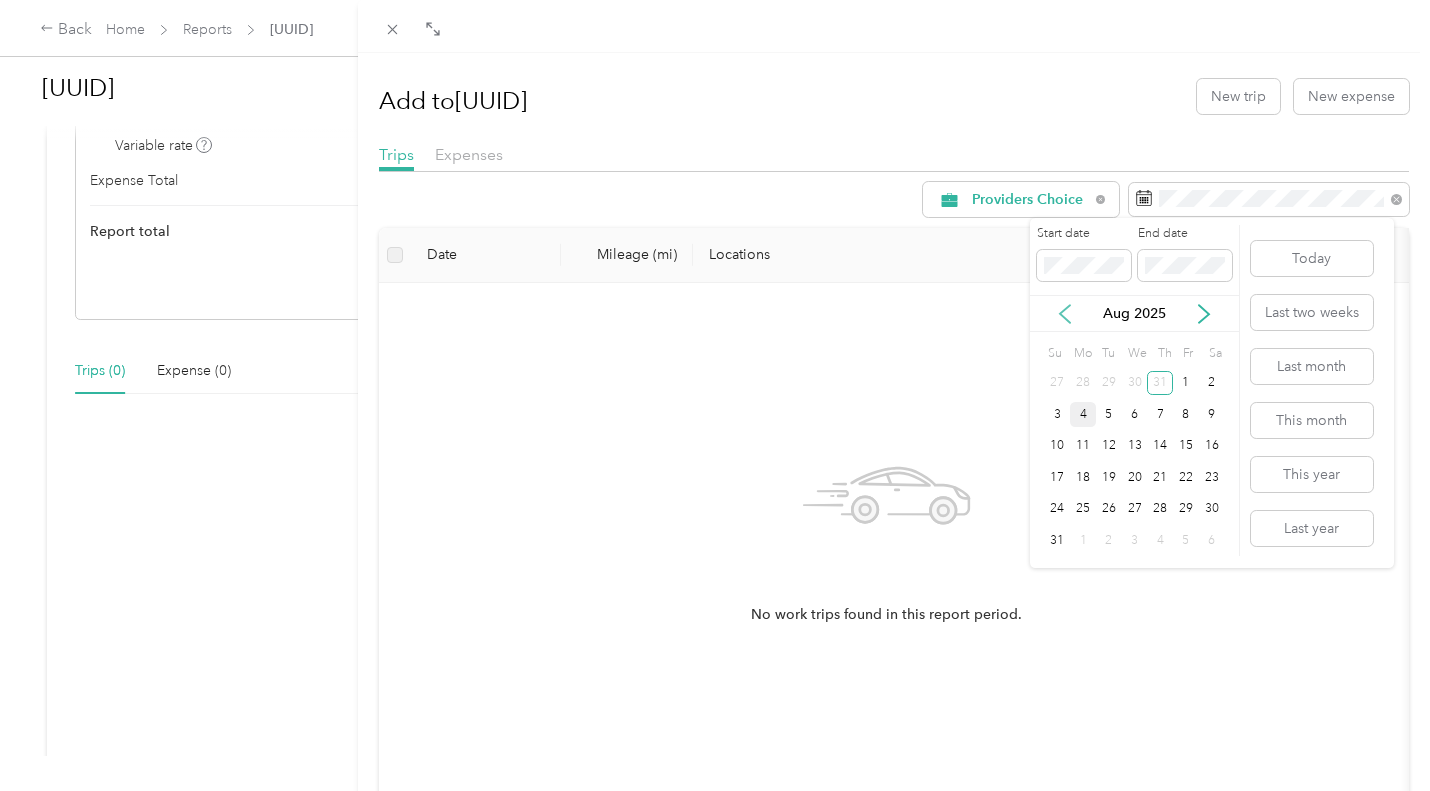 click 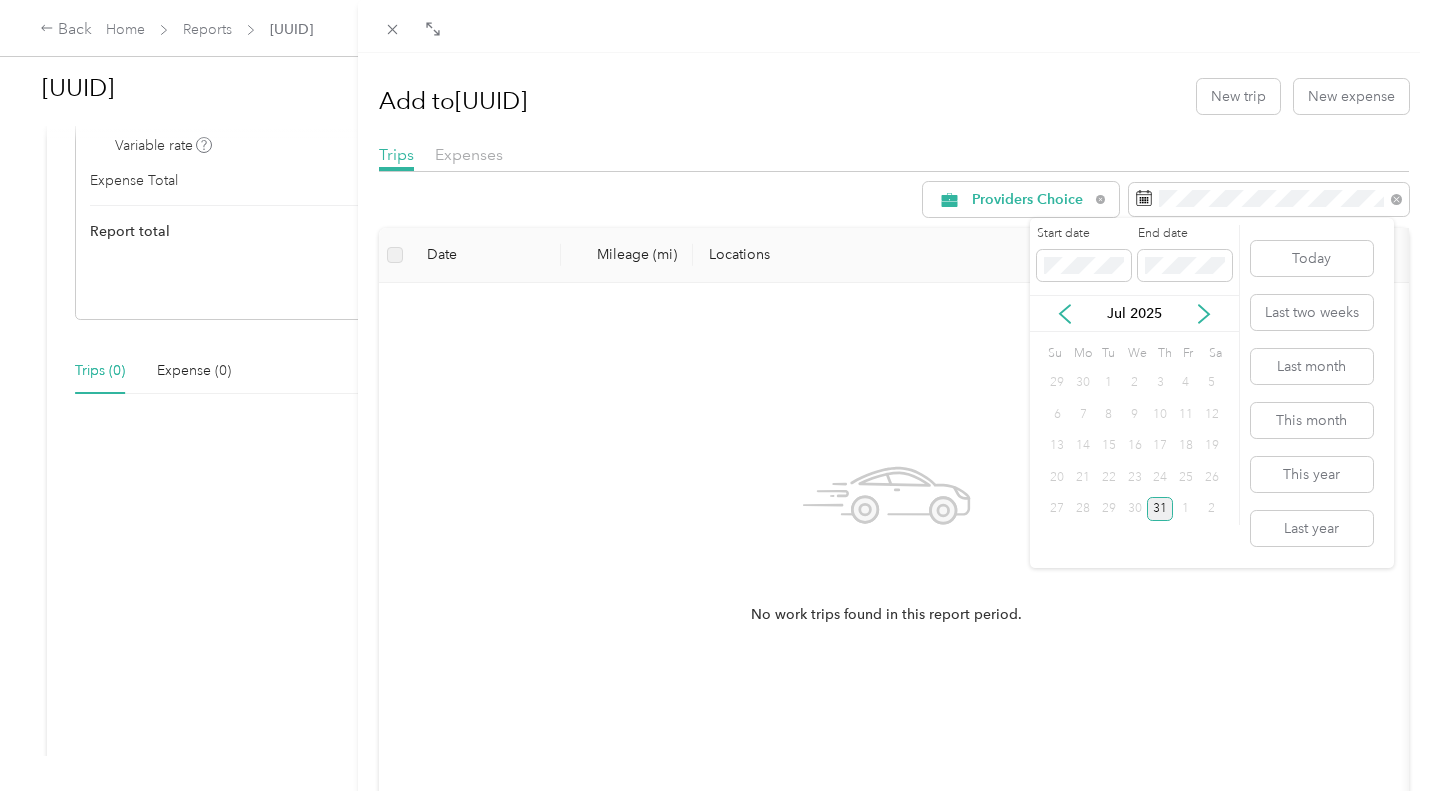 click on "31" at bounding box center (1160, 509) 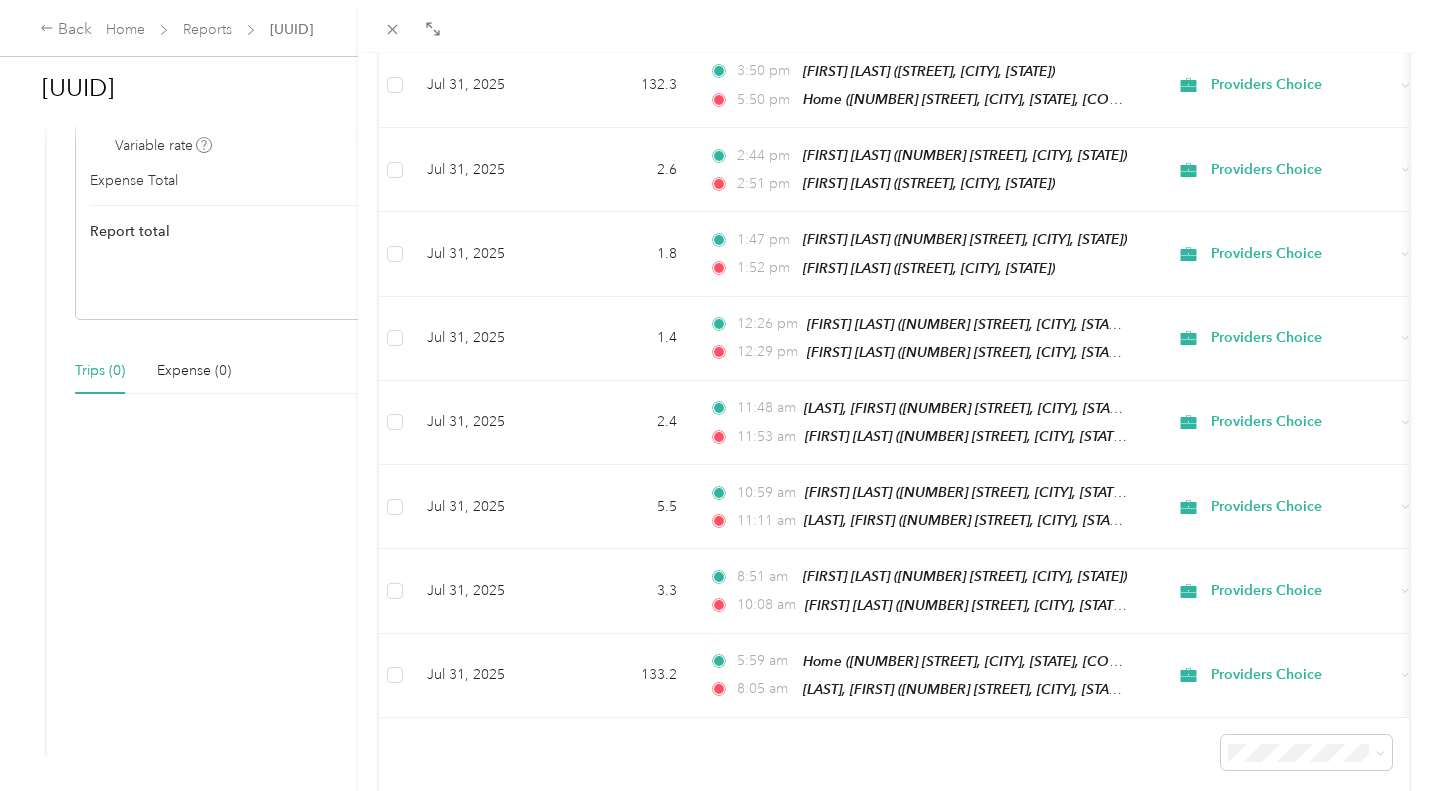 scroll, scrollTop: 319, scrollLeft: 0, axis: vertical 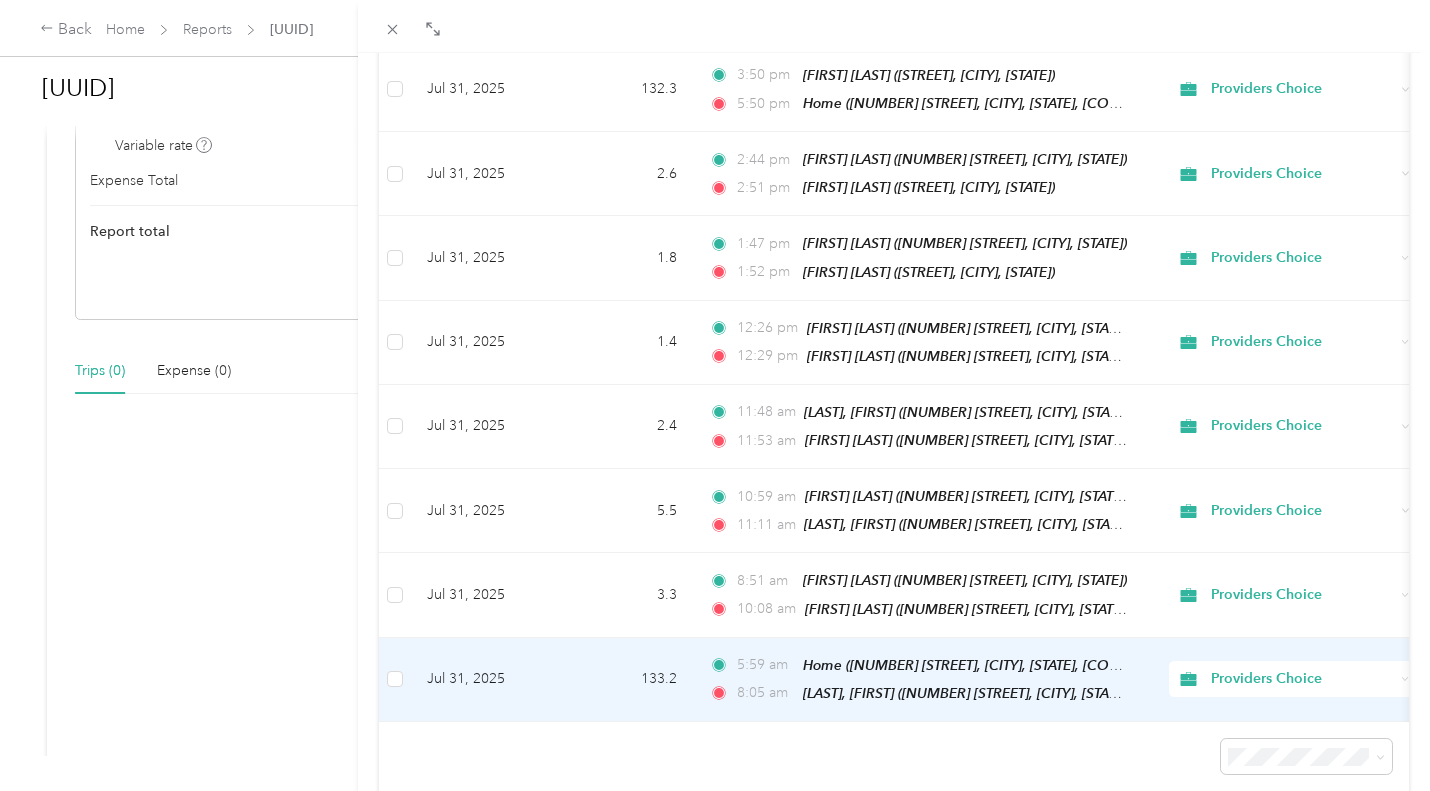 click at bounding box center (395, 680) 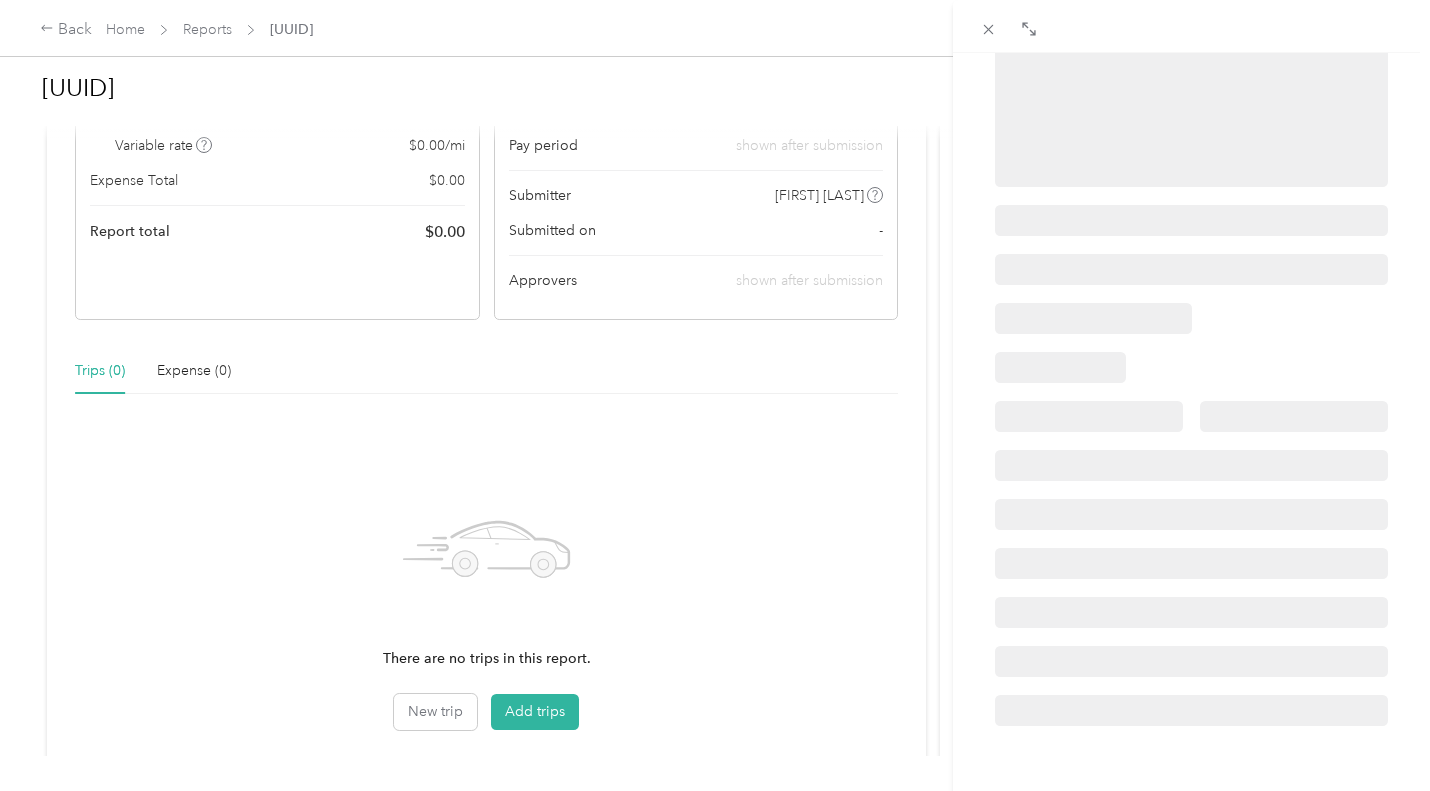 click on "BACK Trips Trip detail" at bounding box center [715, 395] 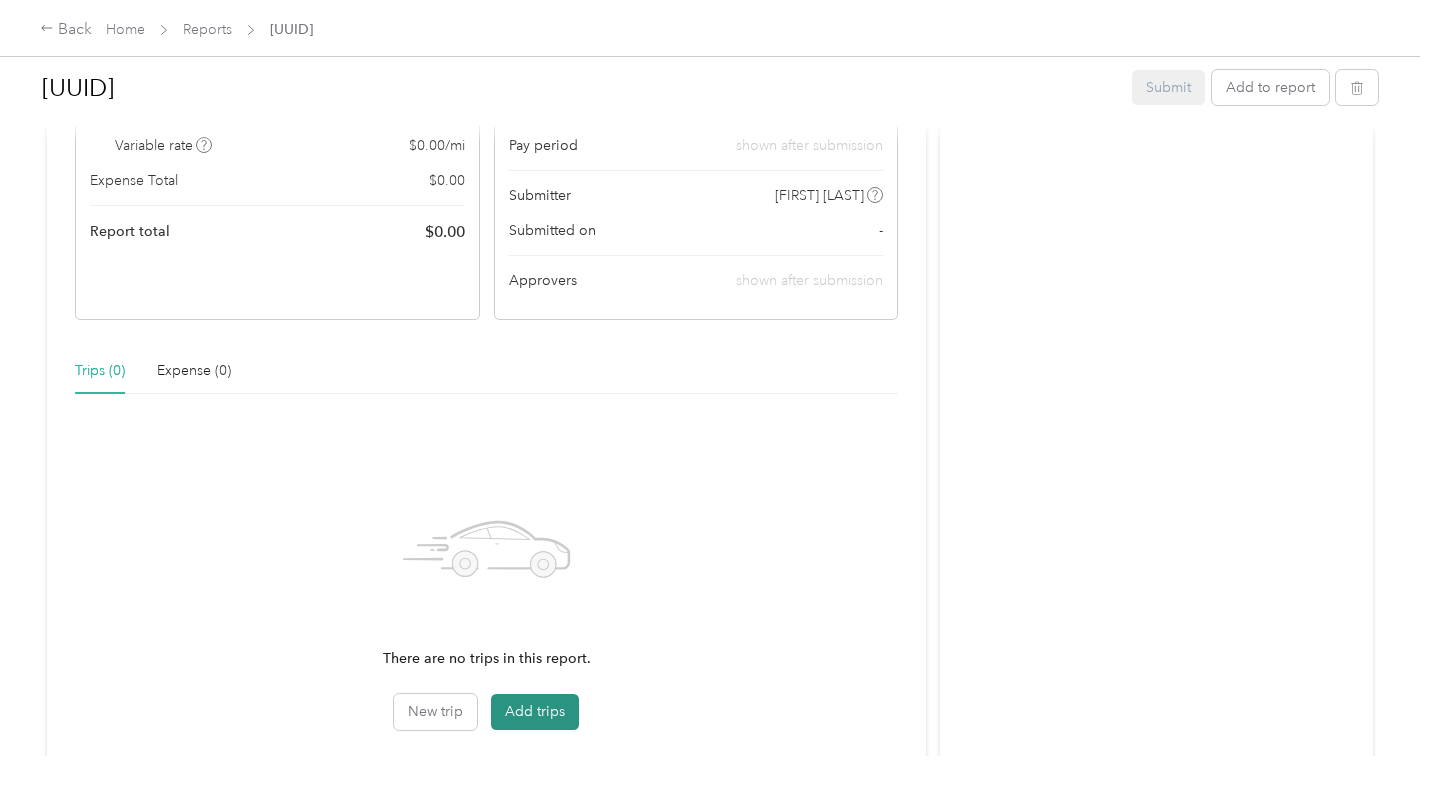 click on "Add trips" at bounding box center [535, 712] 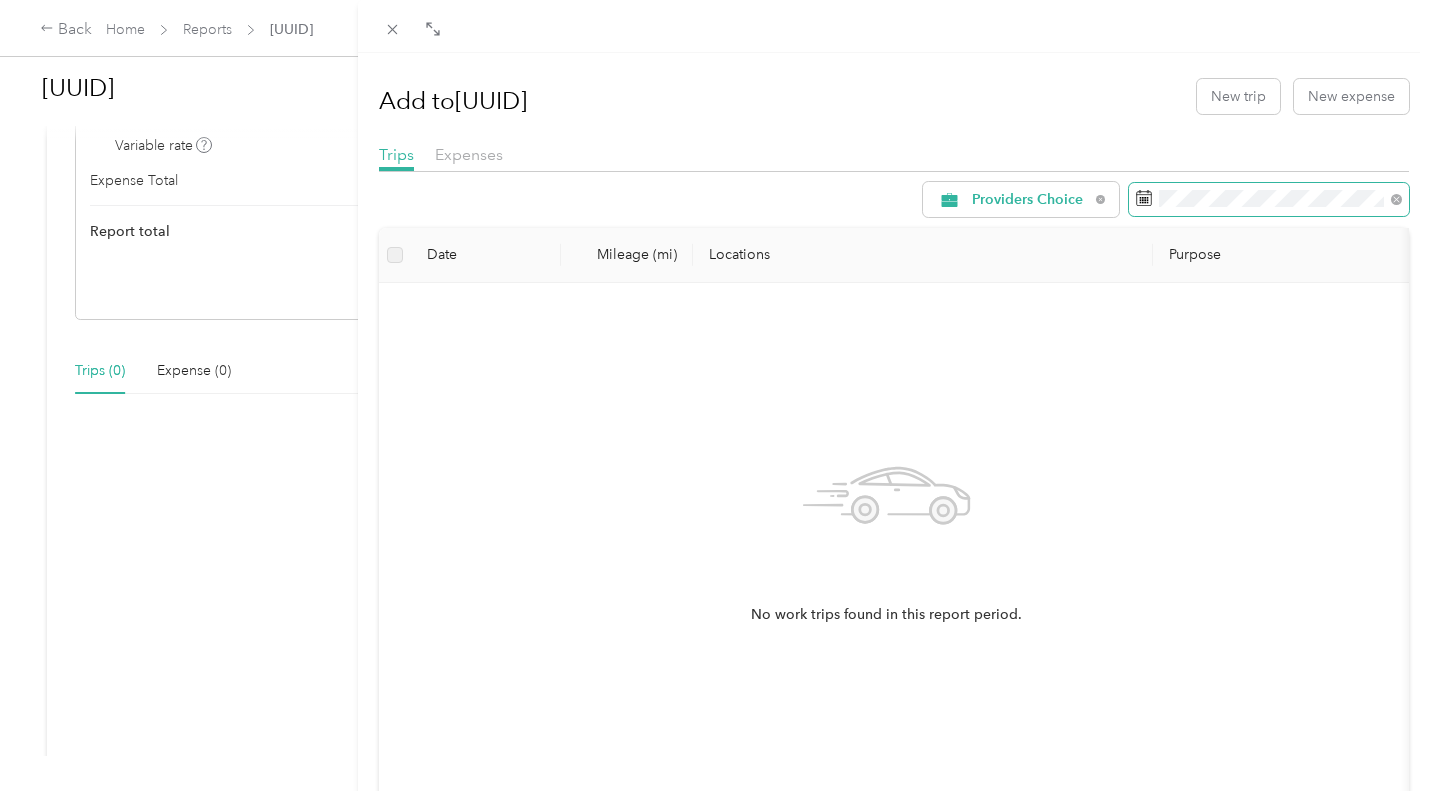 click 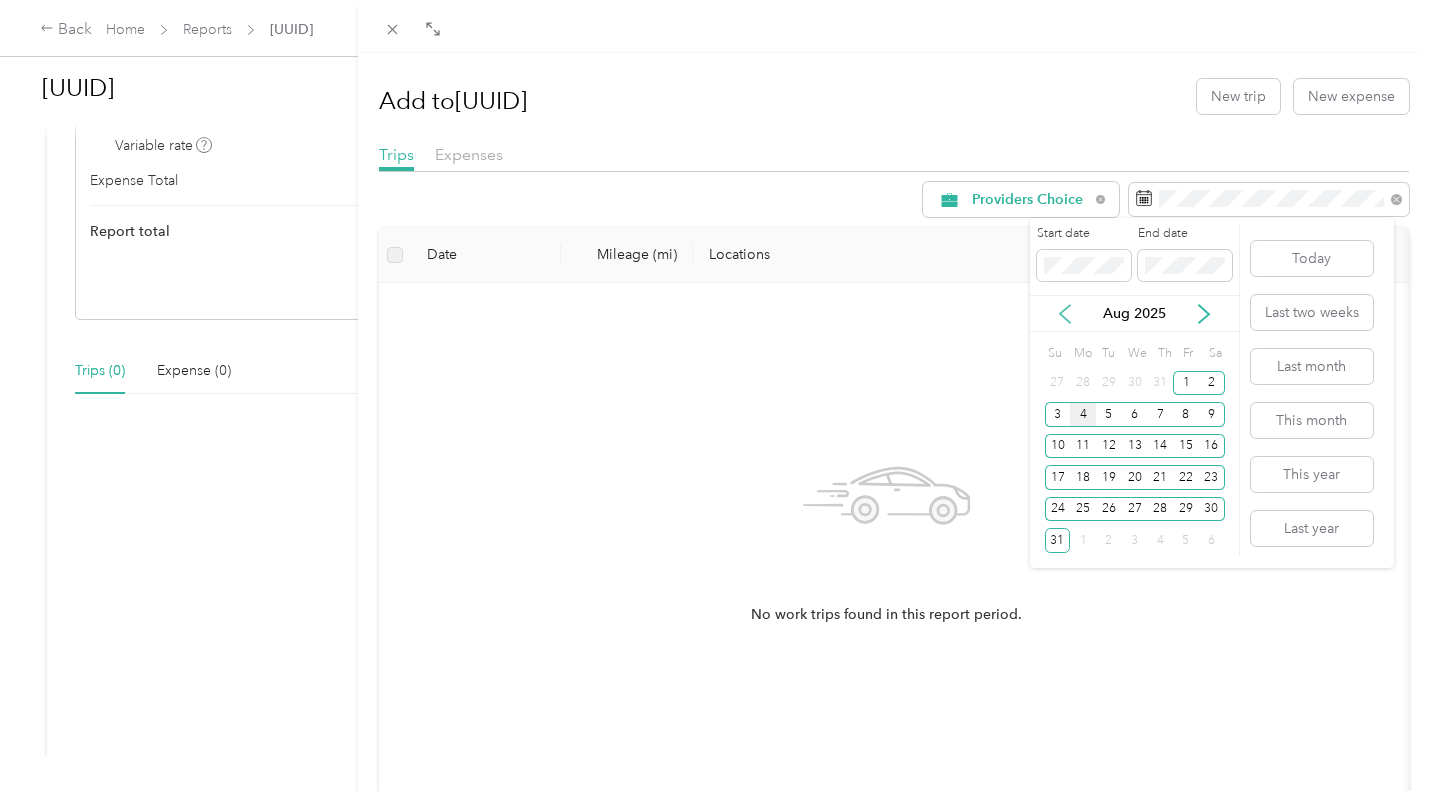 click 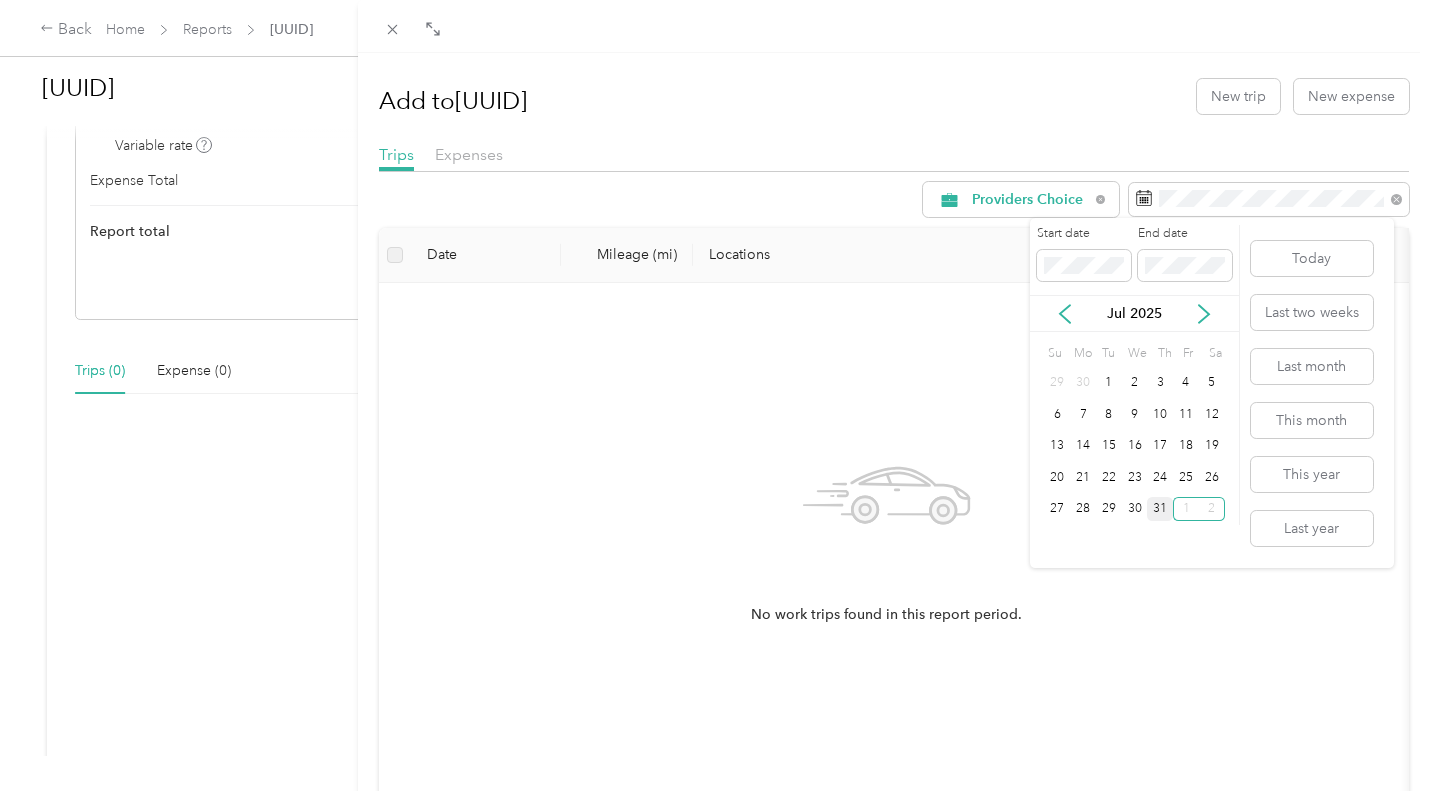 click on "31" at bounding box center [1160, 509] 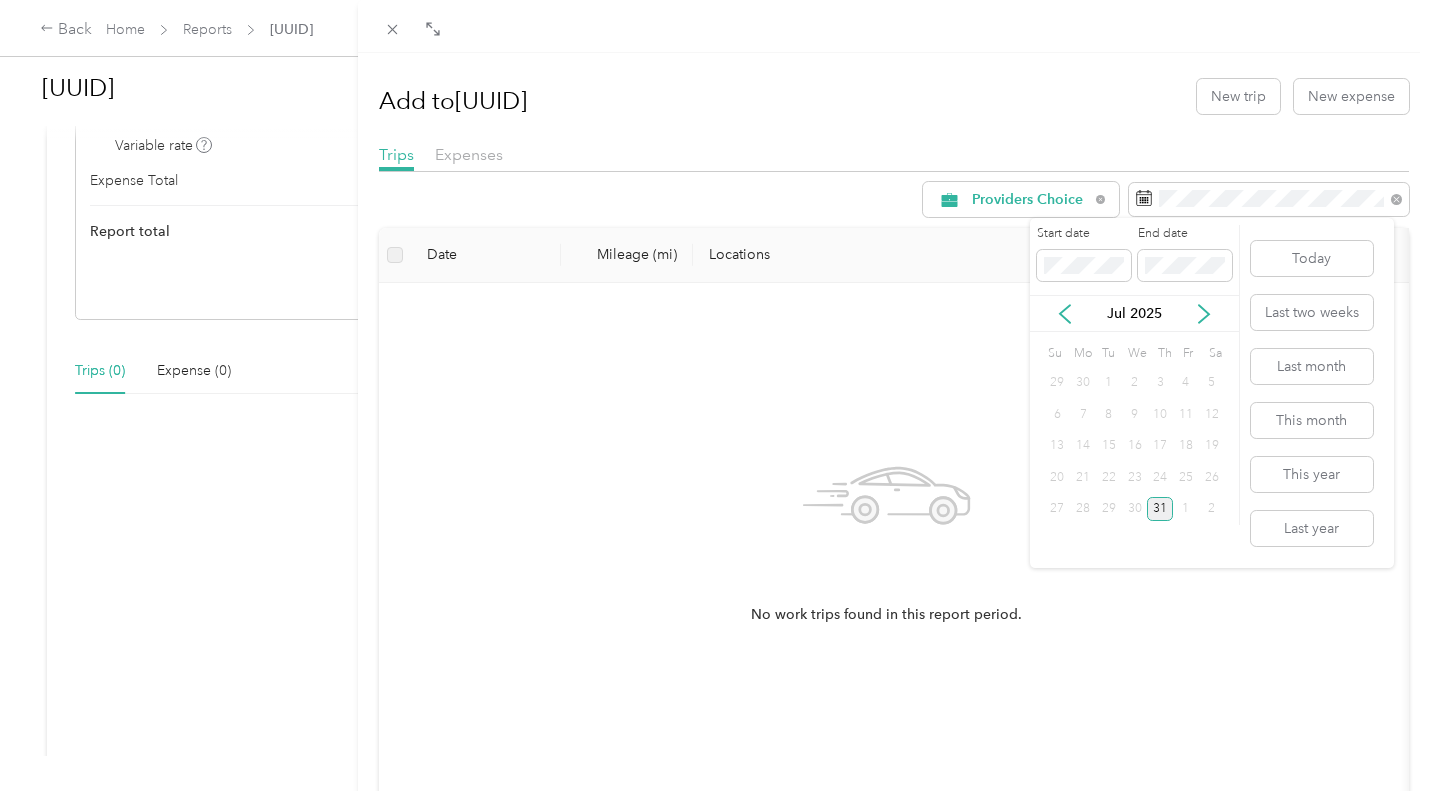 click on "31" at bounding box center [1160, 509] 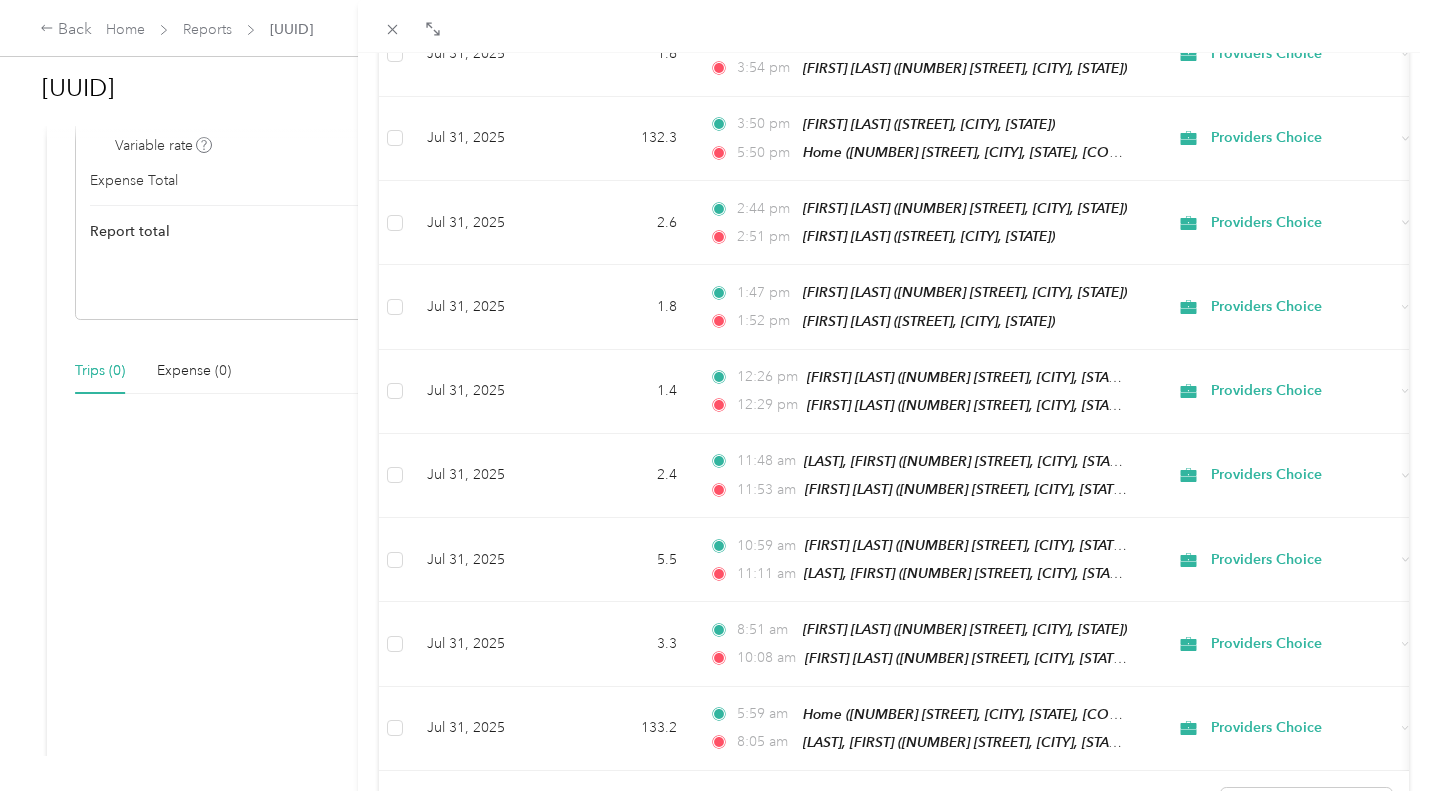 scroll, scrollTop: 292, scrollLeft: 0, axis: vertical 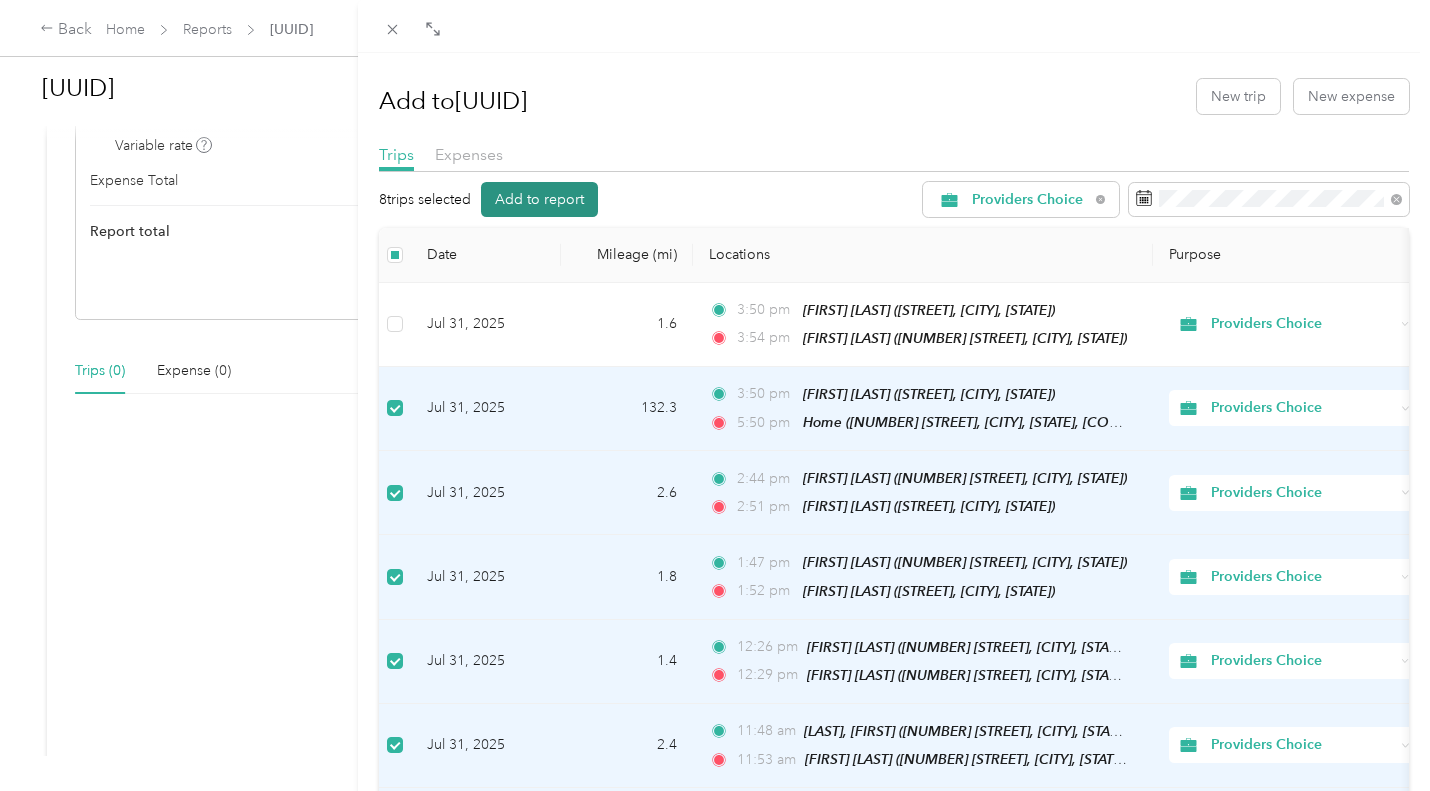 click on "Add to report" at bounding box center (539, 199) 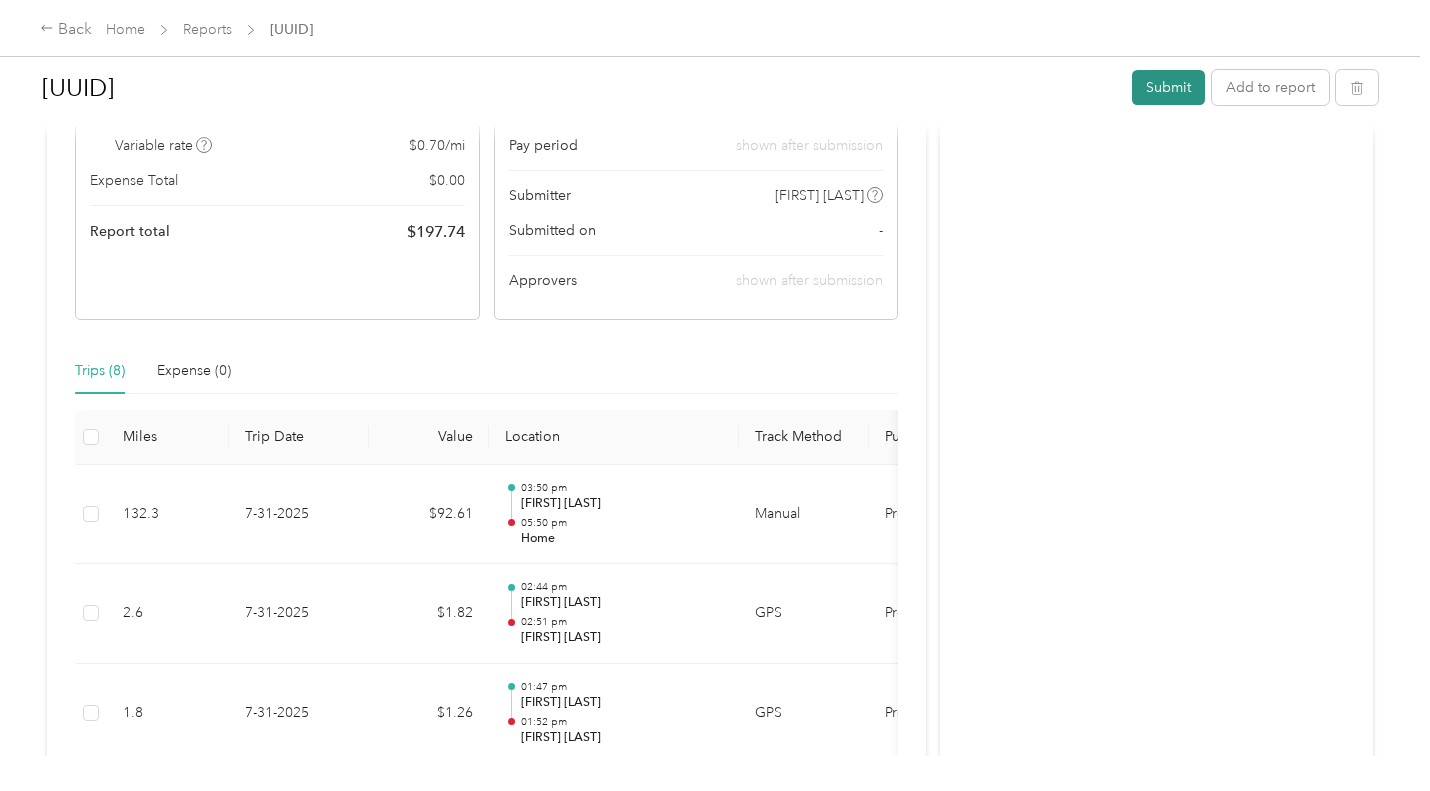 click on "Submit" at bounding box center (1168, 87) 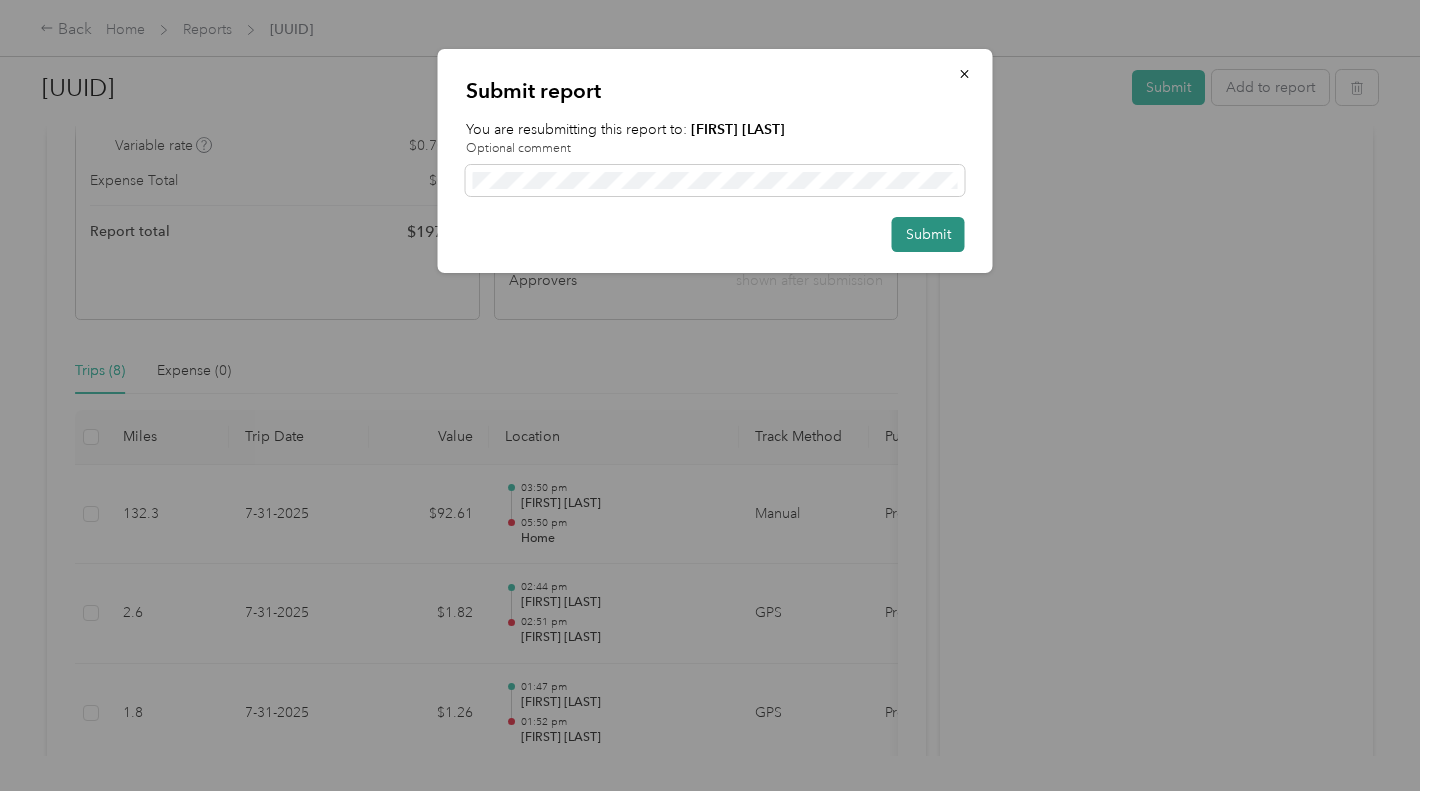 click on "Submit" at bounding box center [928, 234] 